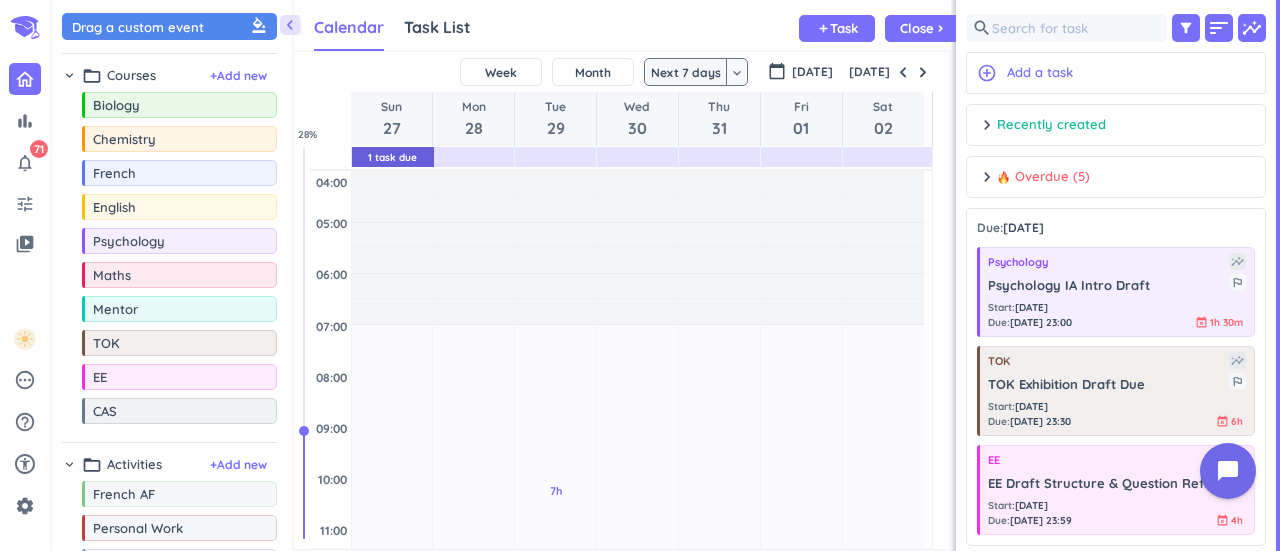 scroll, scrollTop: 0, scrollLeft: 0, axis: both 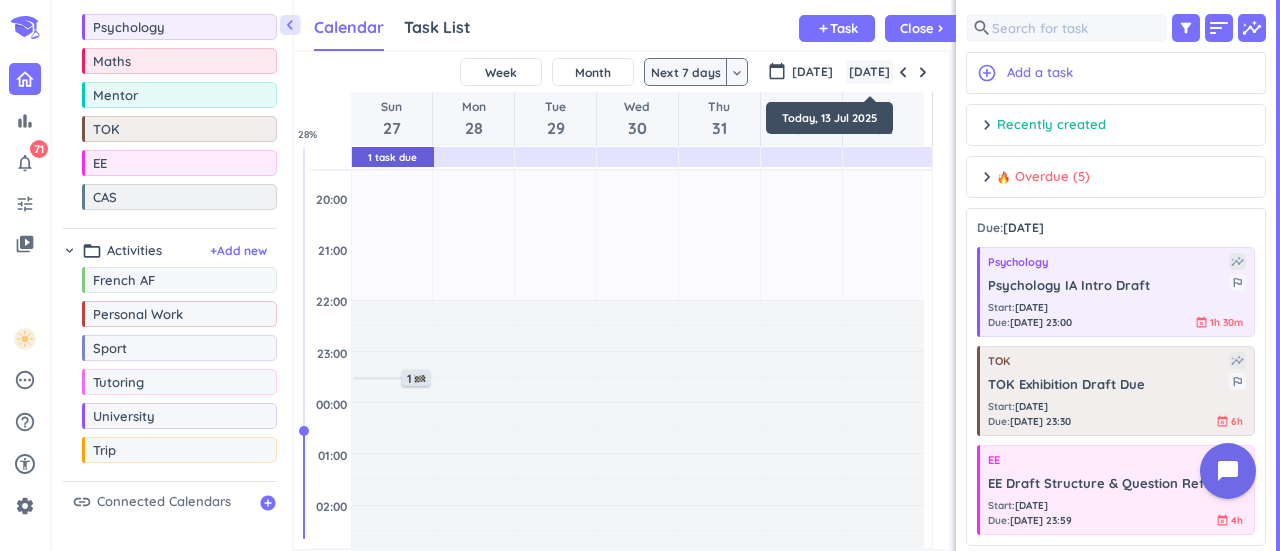 click on "[DATE]" at bounding box center (869, 72) 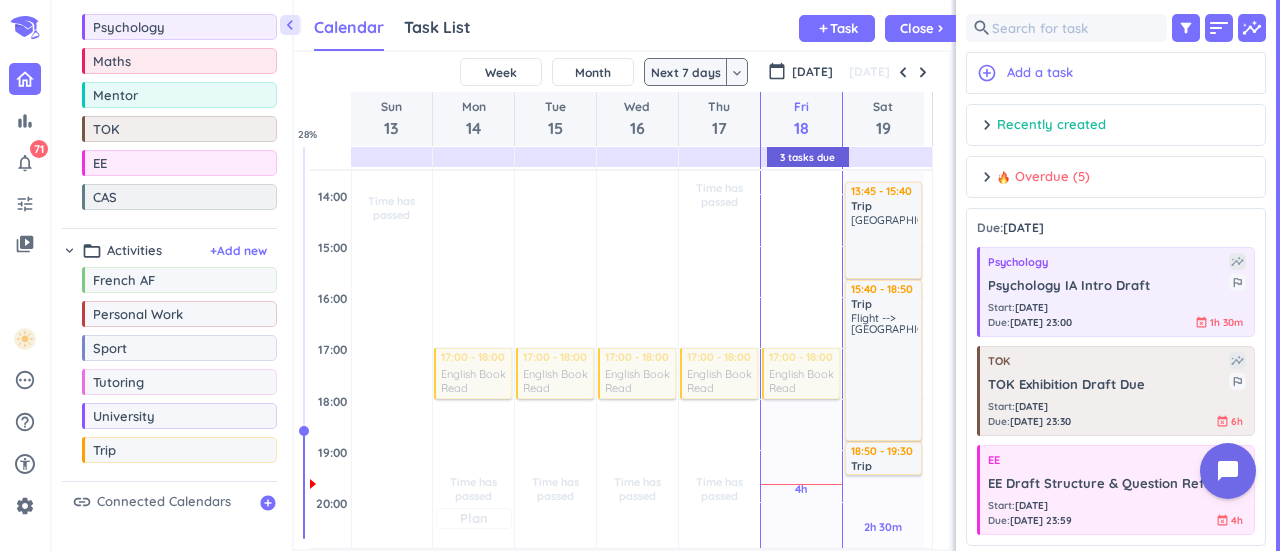 scroll, scrollTop: 489, scrollLeft: 0, axis: vertical 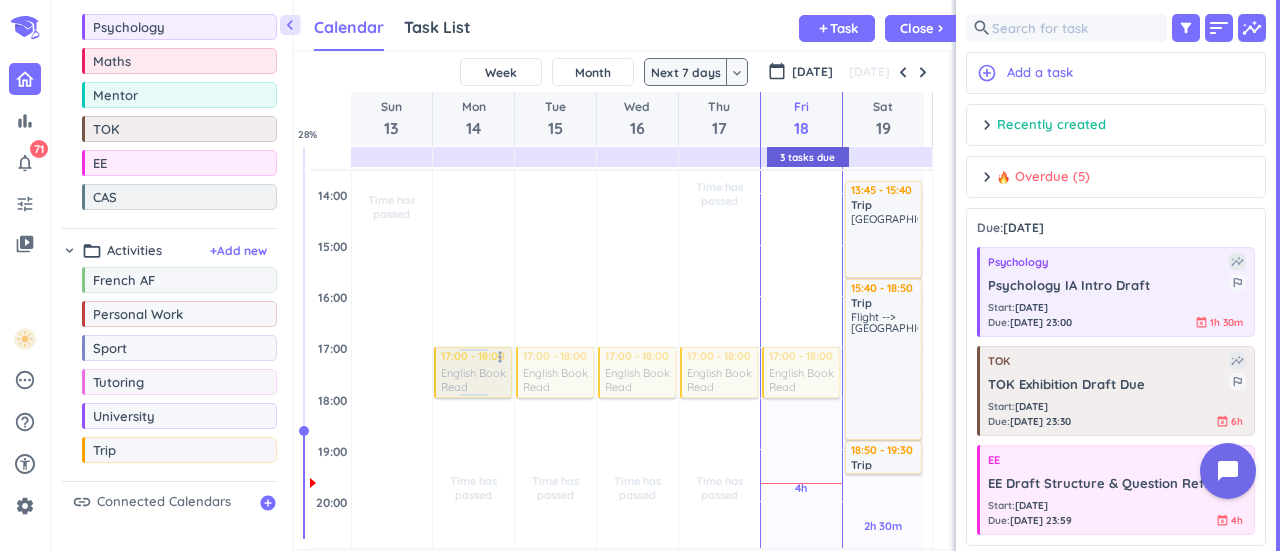 click on "more_vert" at bounding box center [500, 357] 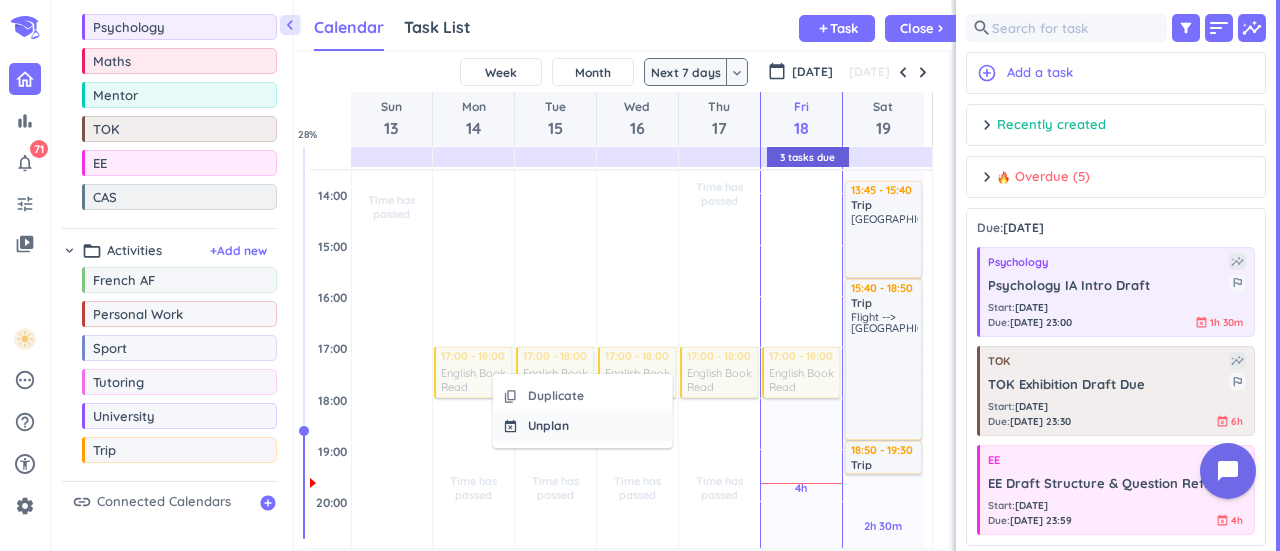 click on "event_busy Unplan" at bounding box center [583, 426] 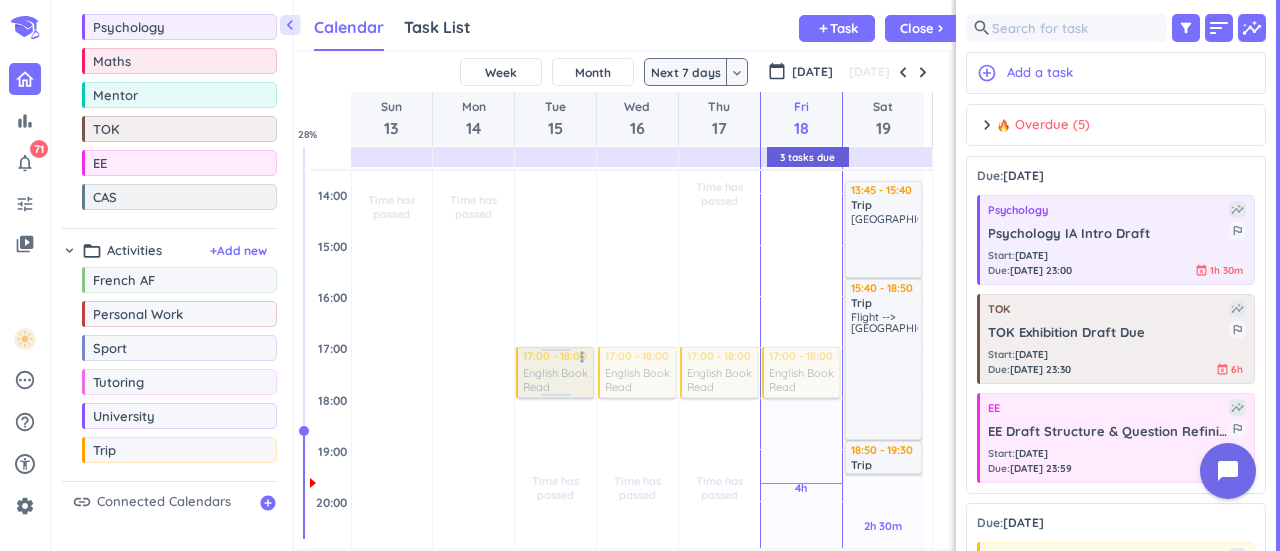 click on "more_vert" at bounding box center [582, 357] 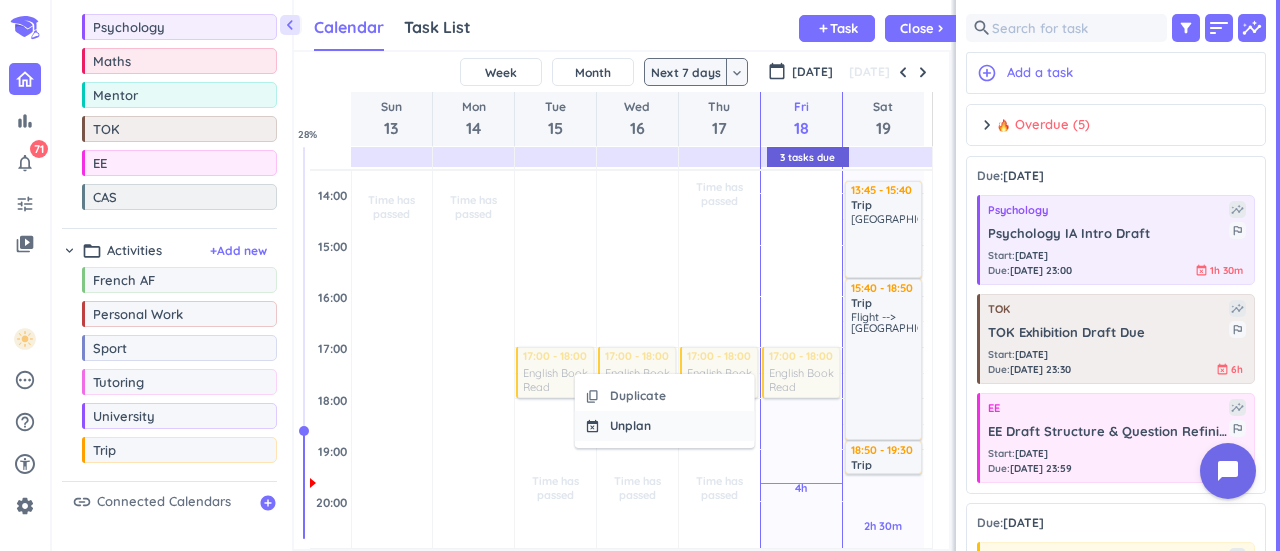 click on "event_busy Unplan" at bounding box center (665, 426) 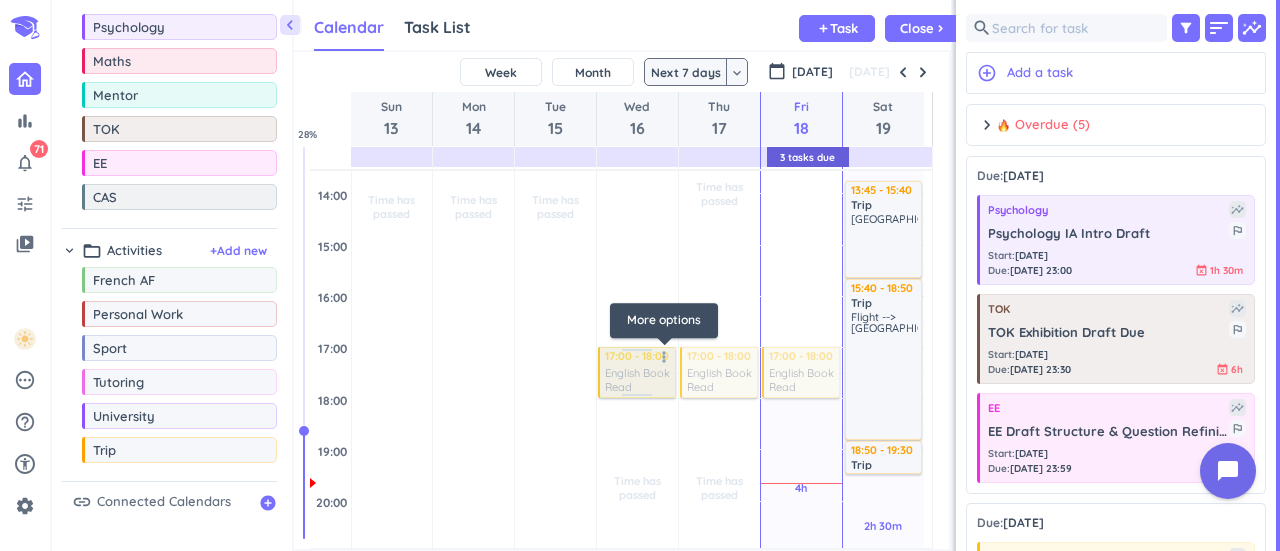 click on "more_vert" at bounding box center [664, 357] 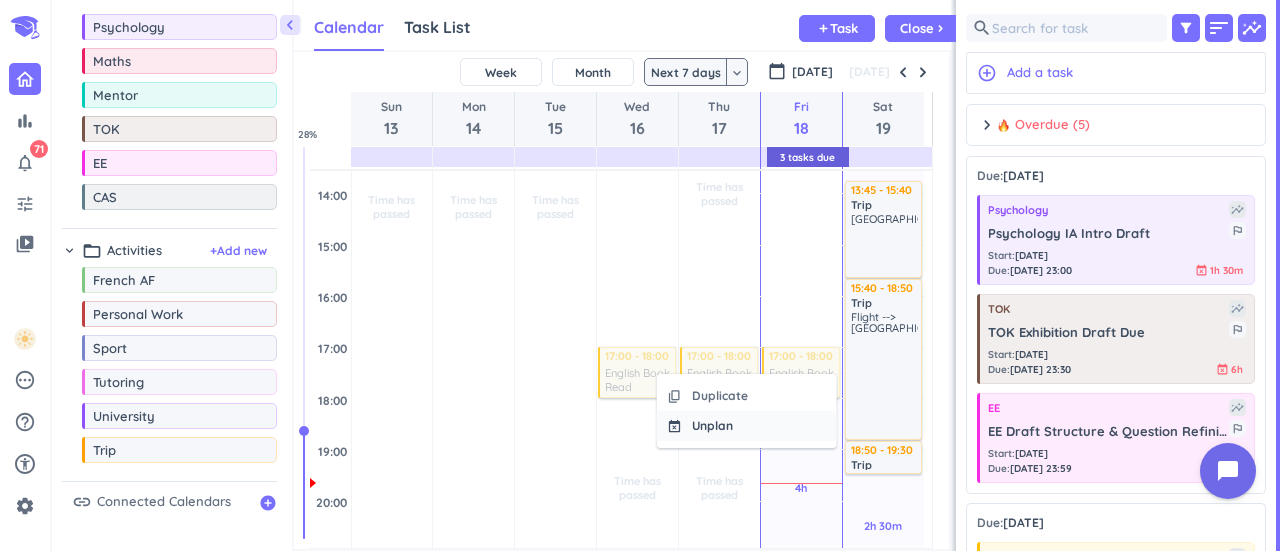 click on "event_busy" at bounding box center [674, 426] 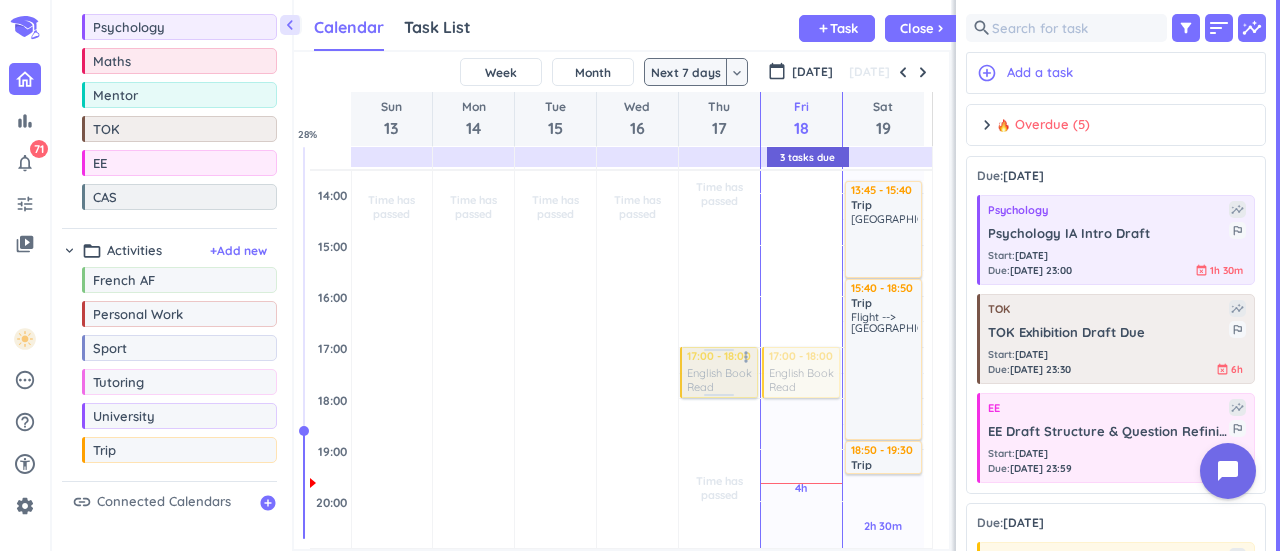 click on "more_vert" at bounding box center [746, 357] 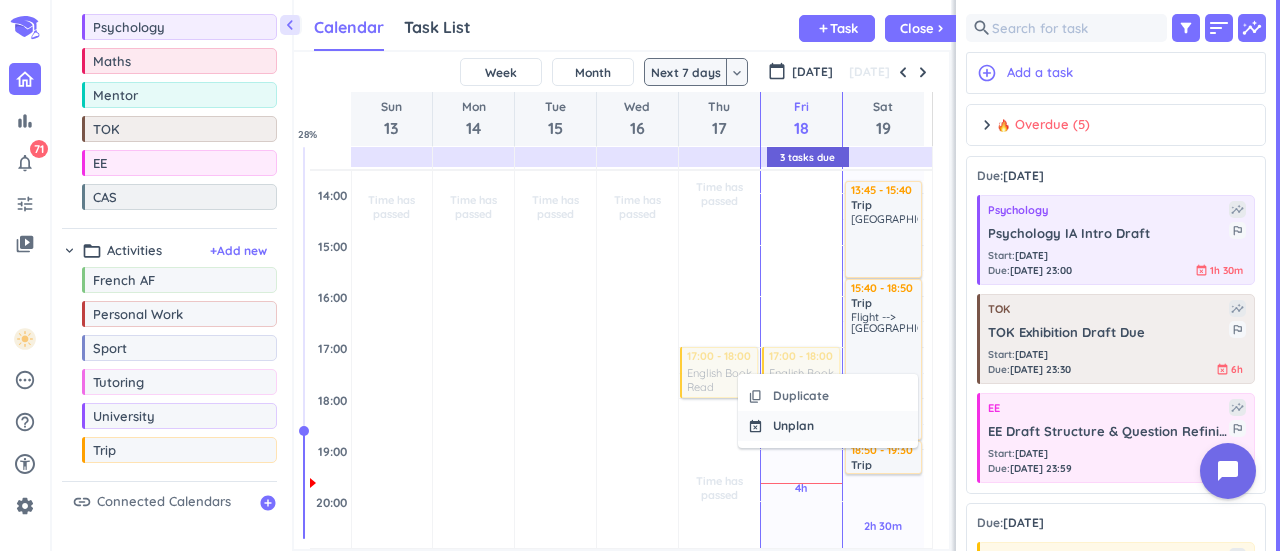 click on "event_busy" at bounding box center (755, 426) 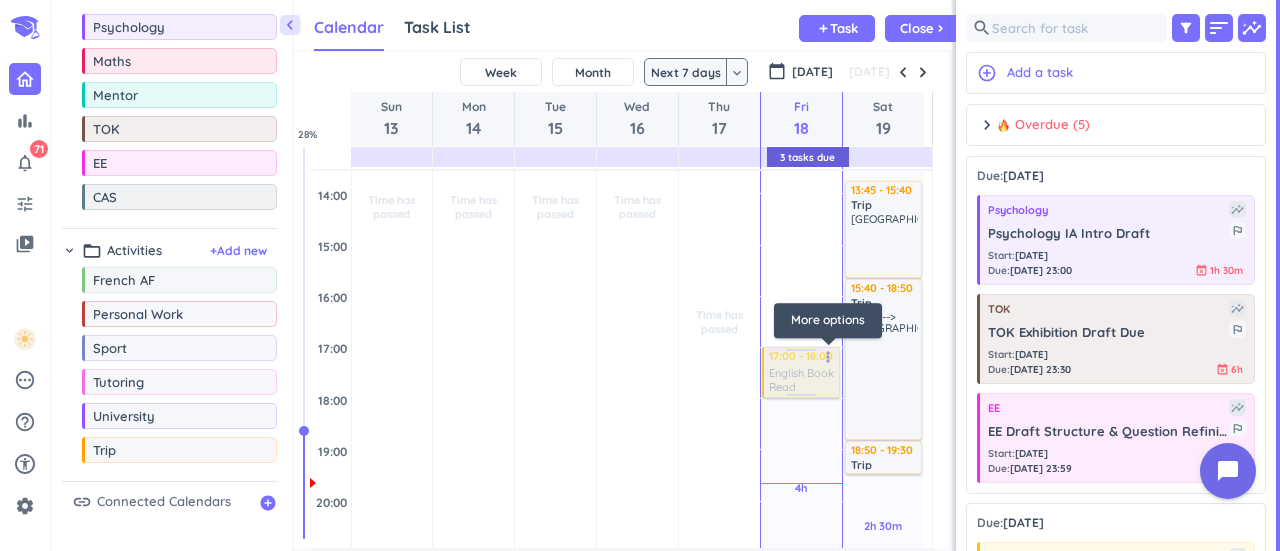 click on "more_vert" at bounding box center [828, 357] 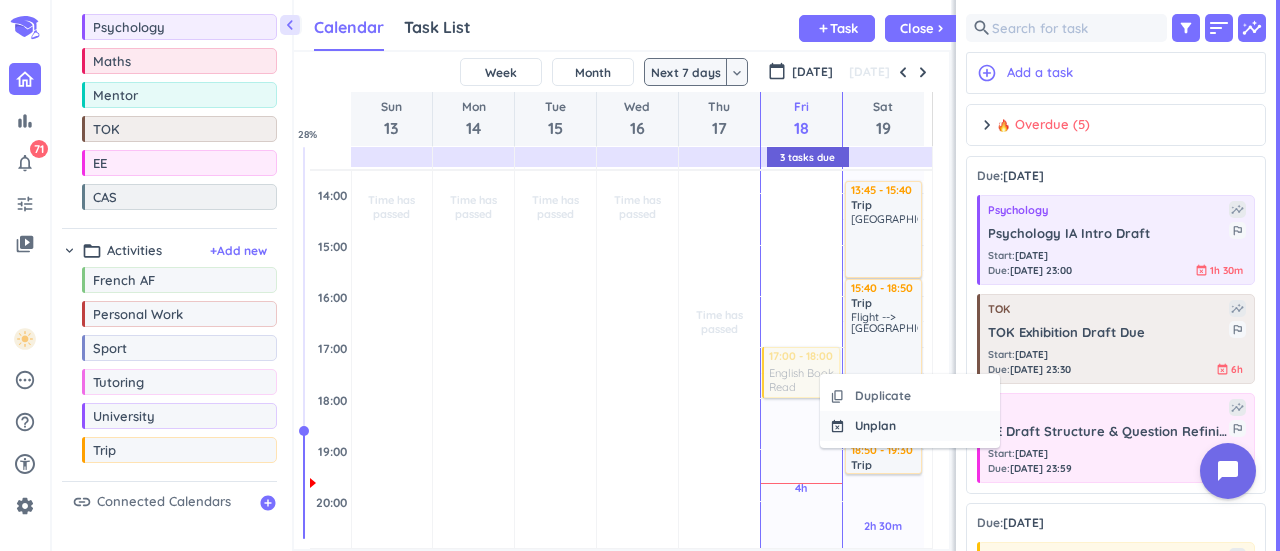 click on "event_busy Unplan" at bounding box center (910, 426) 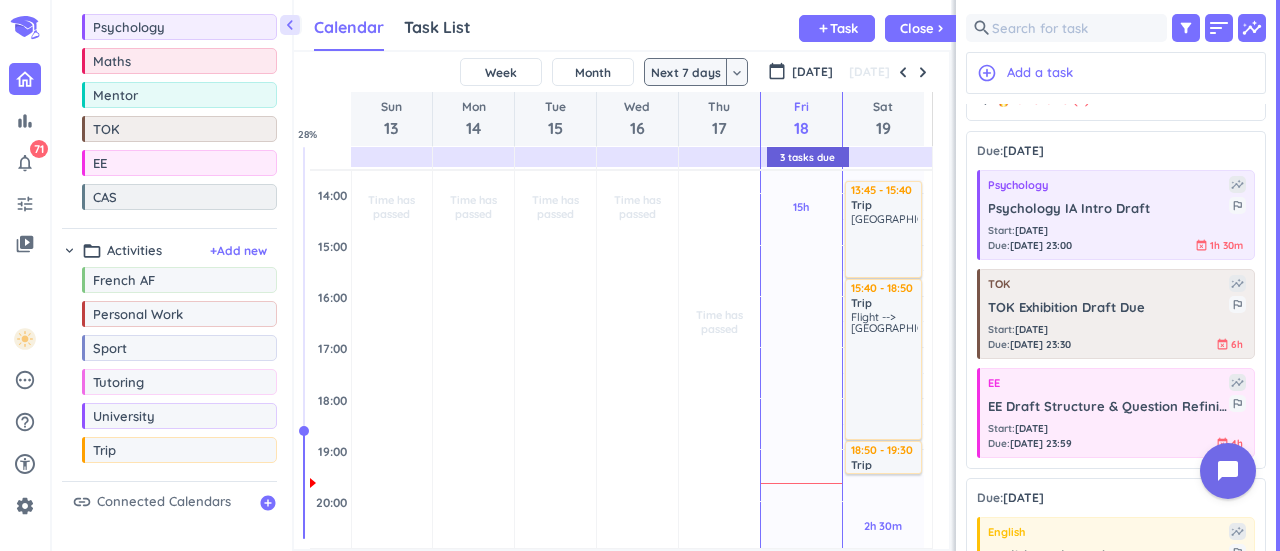 scroll, scrollTop: 24, scrollLeft: 0, axis: vertical 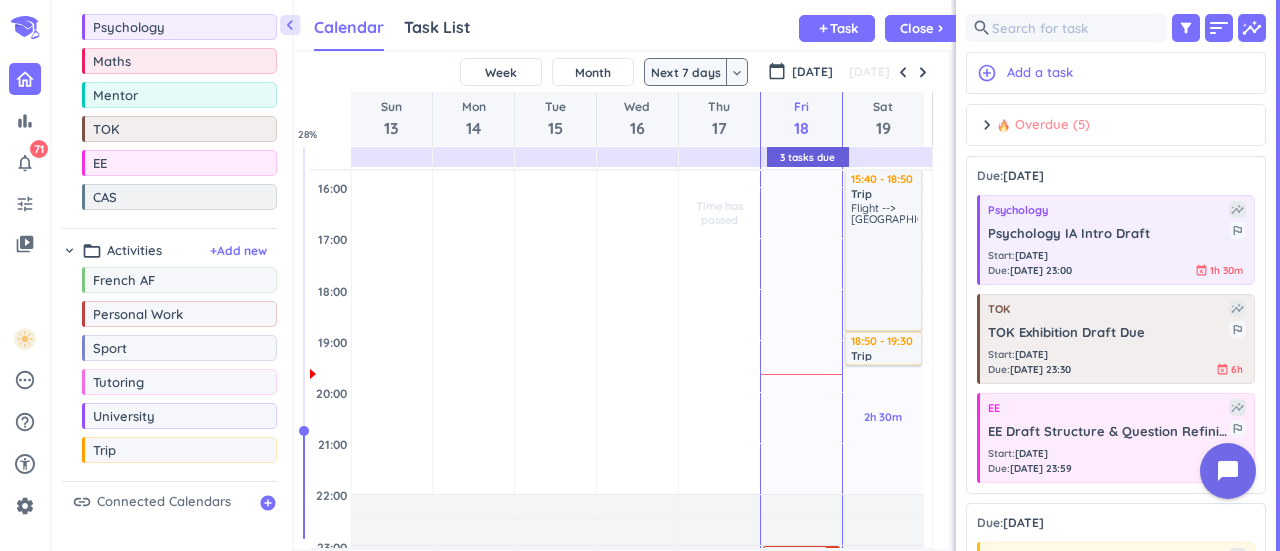 click on "Overdue (5)" at bounding box center (1043, 125) 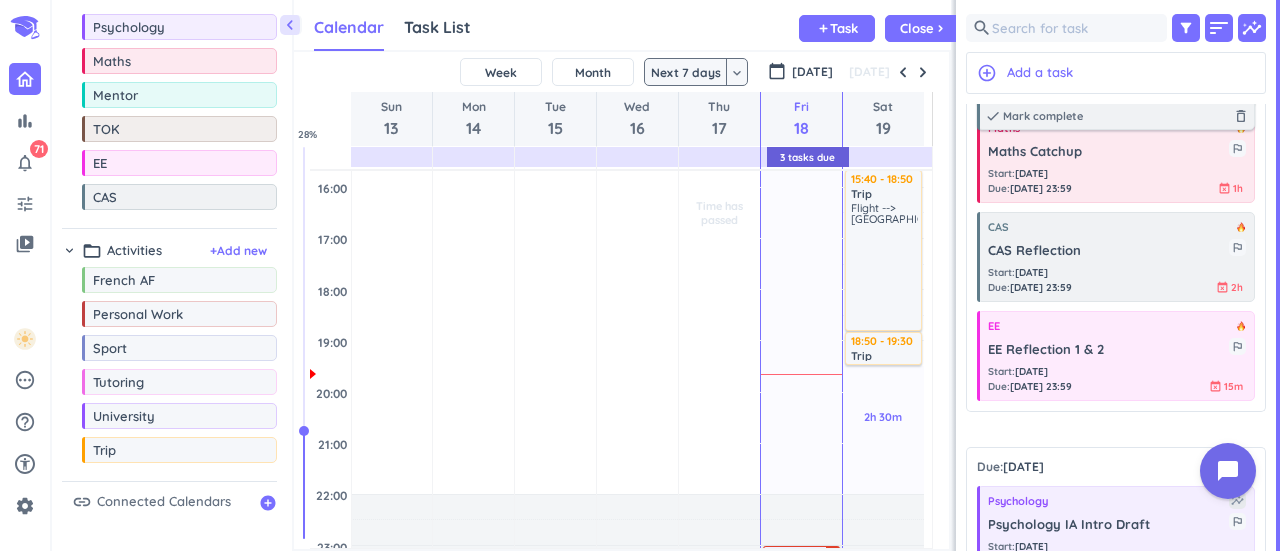 scroll, scrollTop: 0, scrollLeft: 0, axis: both 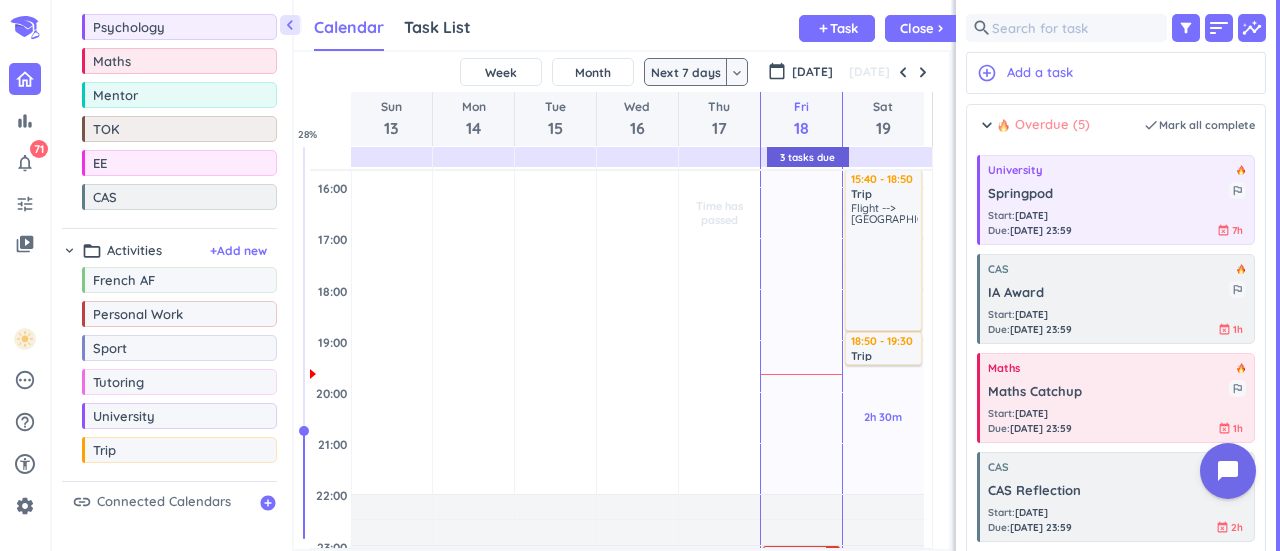 click at bounding box center [1003, 125] 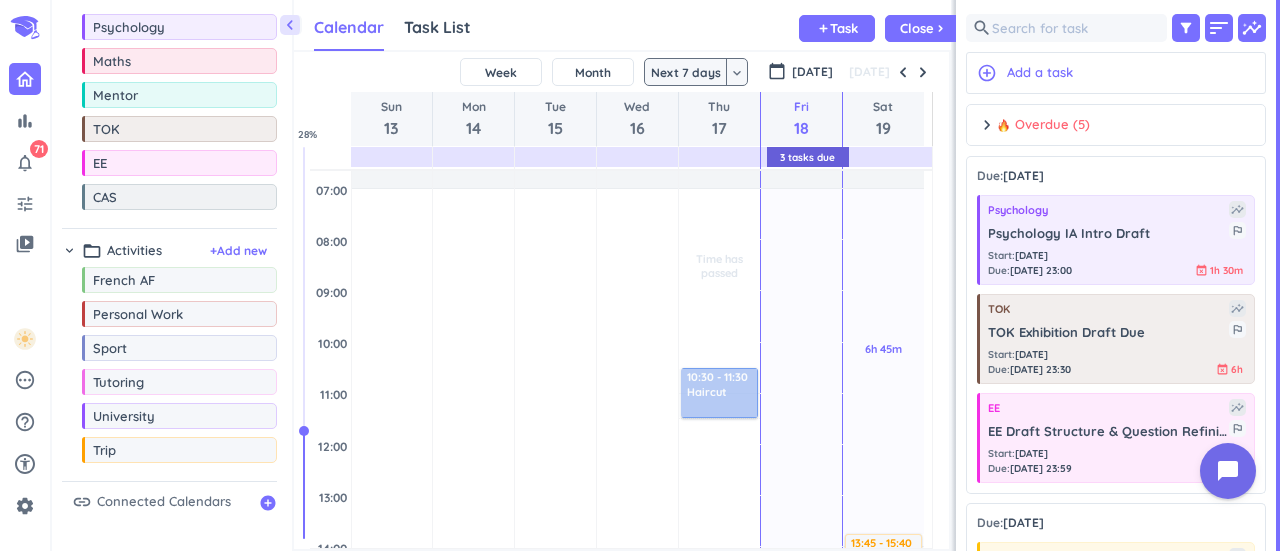 scroll, scrollTop: 189, scrollLeft: 0, axis: vertical 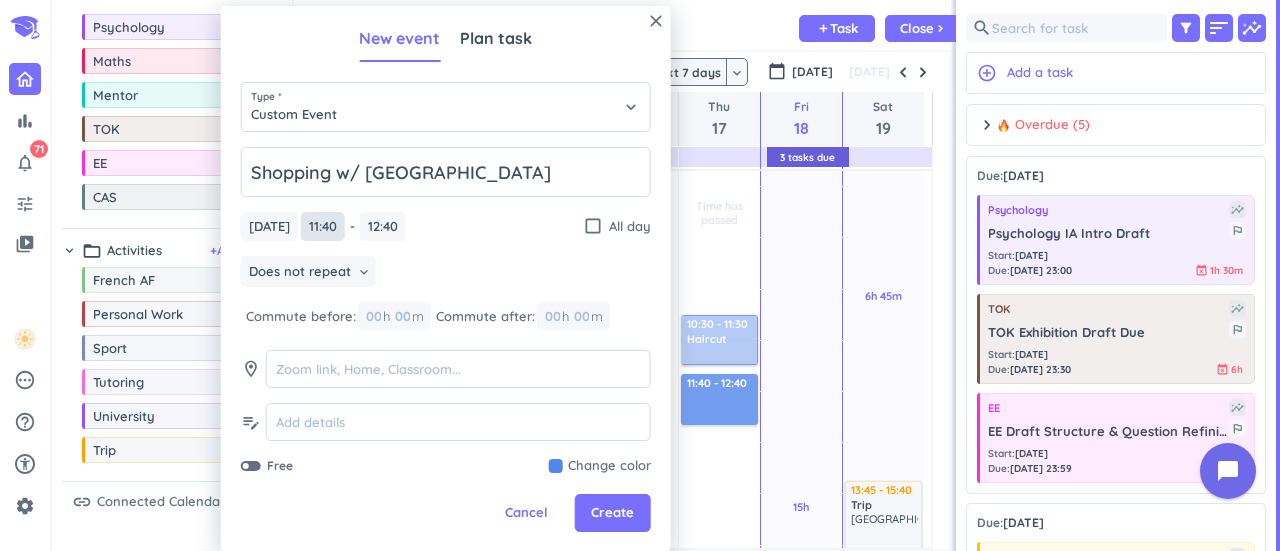 type on "Shopping w/ [GEOGRAPHIC_DATA]" 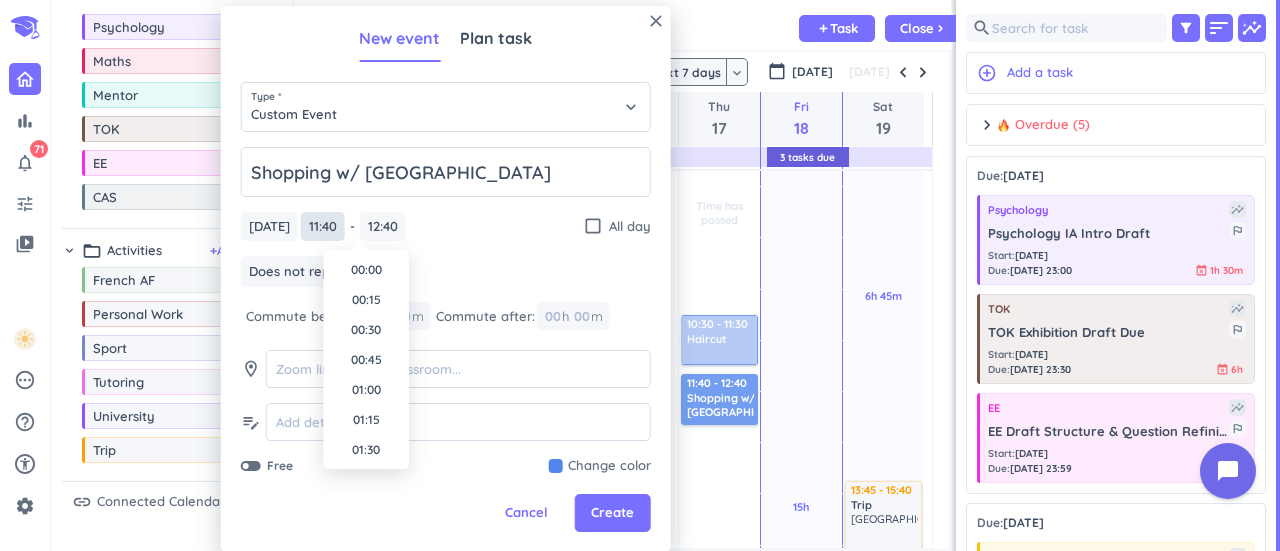scroll, scrollTop: 1290, scrollLeft: 0, axis: vertical 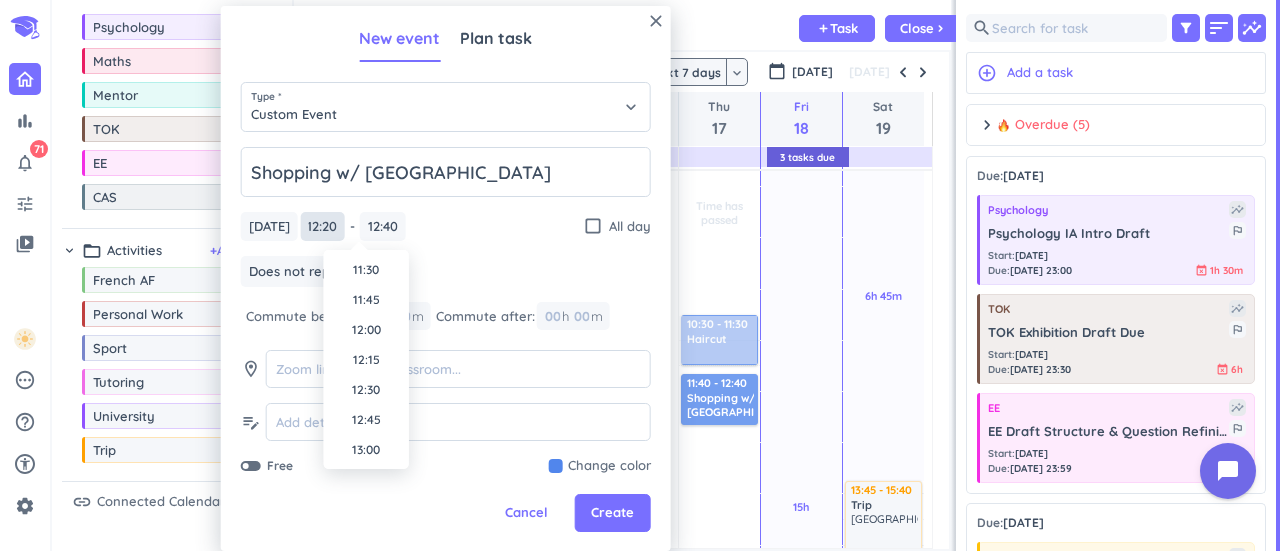 type on "12:20" 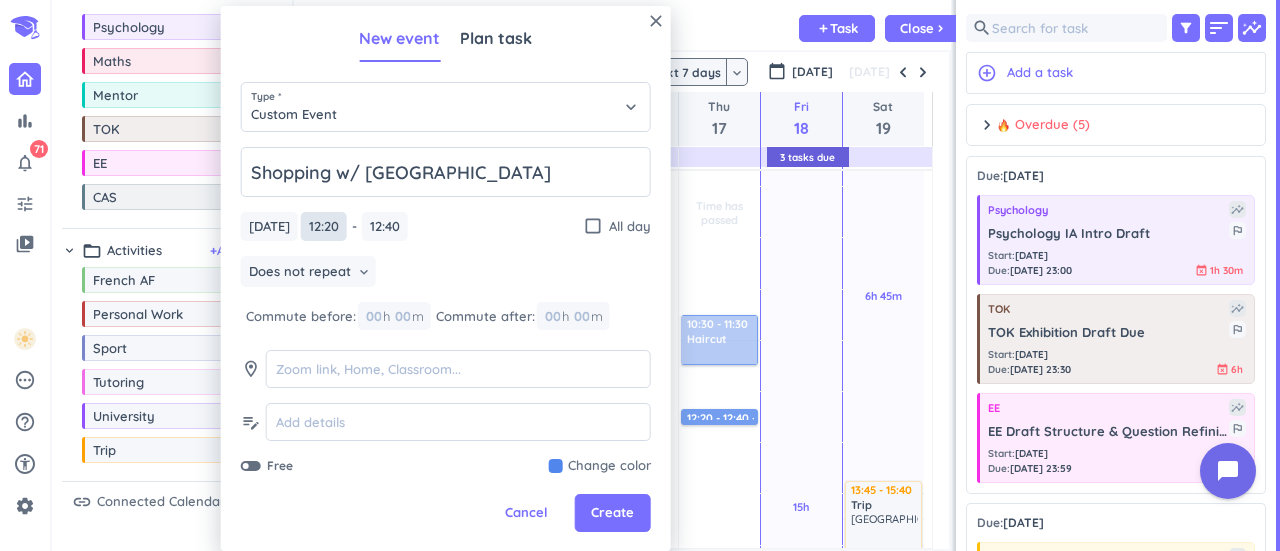 scroll, scrollTop: 0, scrollLeft: 0, axis: both 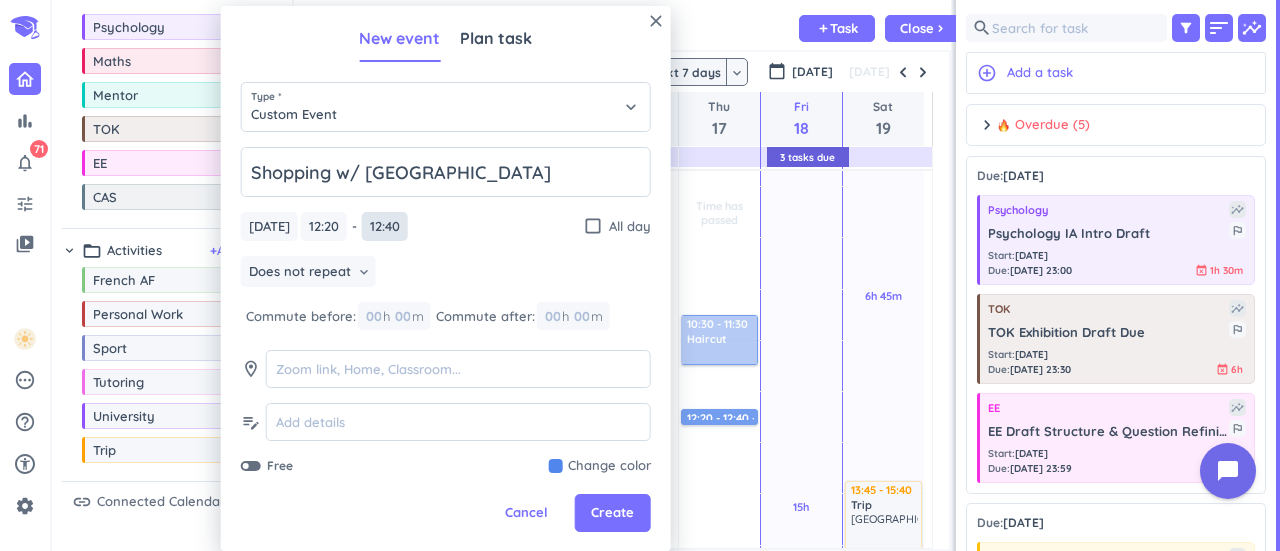 click on "12:40" at bounding box center [385, 226] 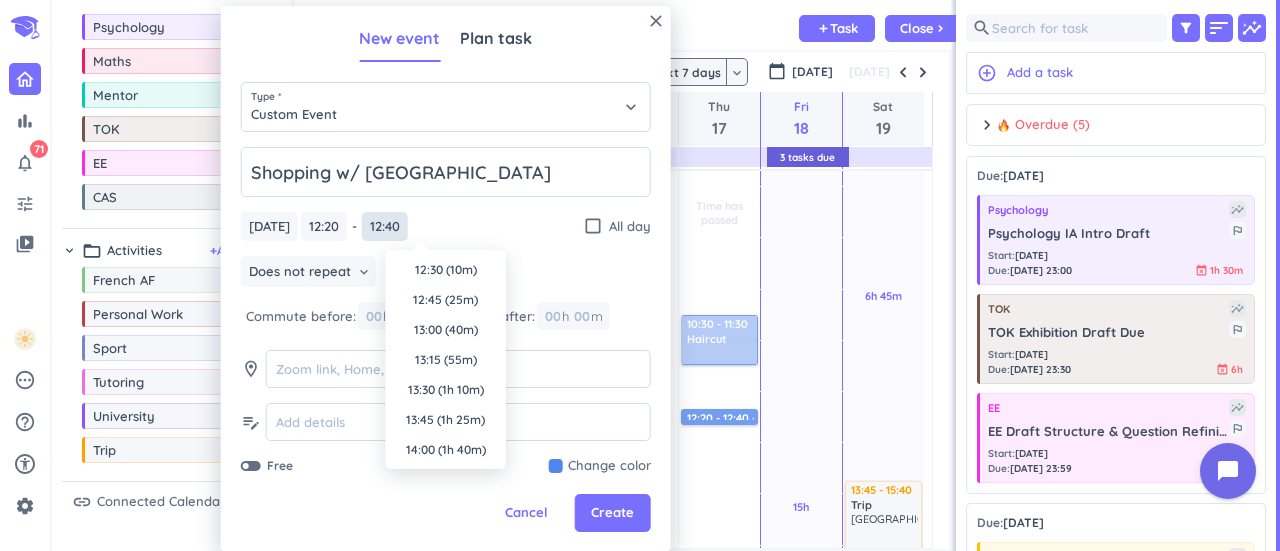 scroll, scrollTop: 1410, scrollLeft: 0, axis: vertical 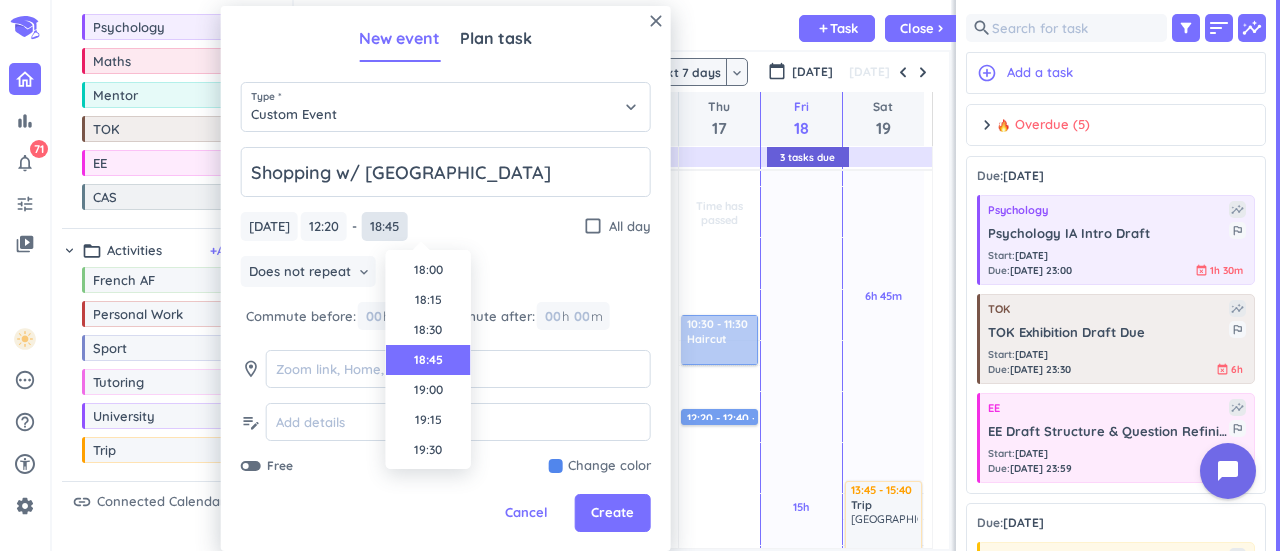 type on "18:45" 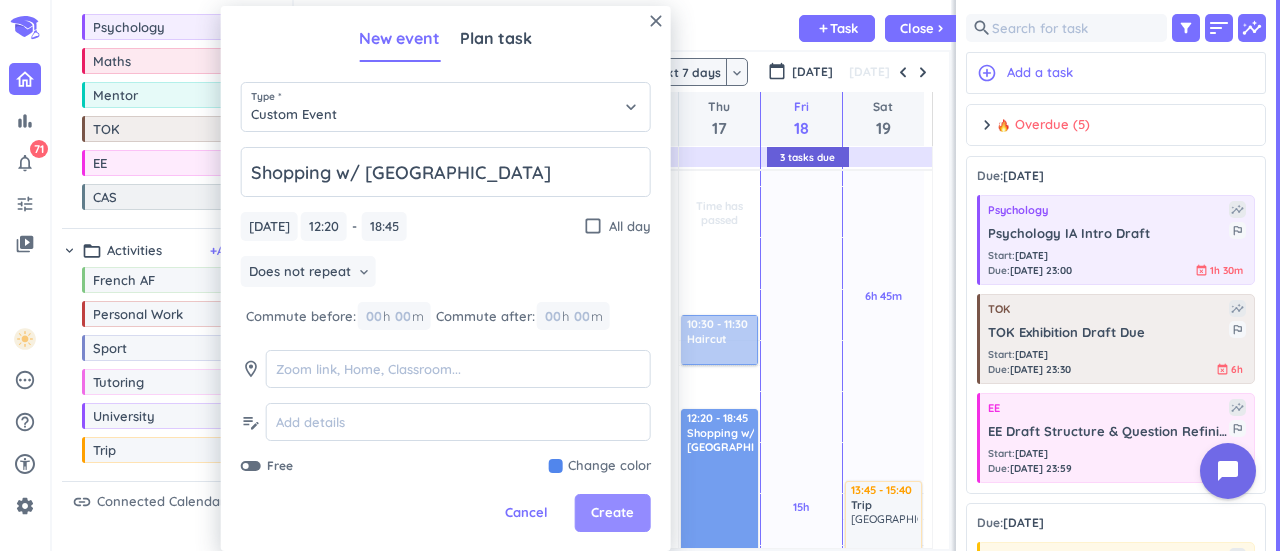 click on "Create" at bounding box center (612, 513) 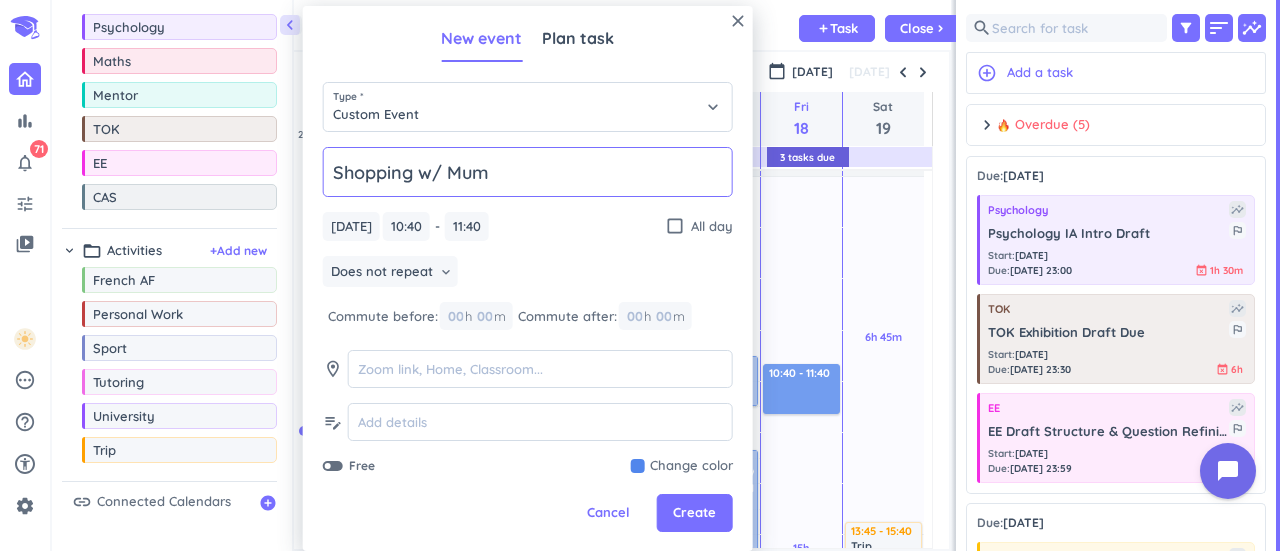 type on "Shopping w/ Mum" 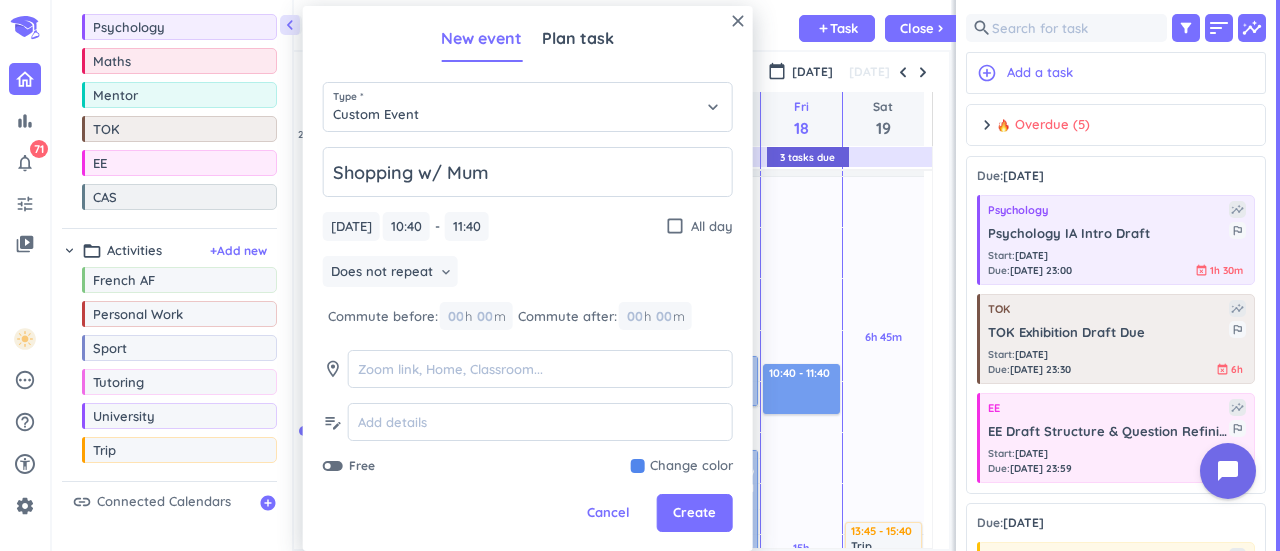 click on "Shopping w/ Mum [DATE] [DATE]   10:40 10:40 - 11:40 11:40 check_box_outline_blank All day Does not repeat keyboard_arrow_down Commute before: 00 h 00 m Commute after: 00 h 00 m room edit_note Free Change color" at bounding box center [528, 311] 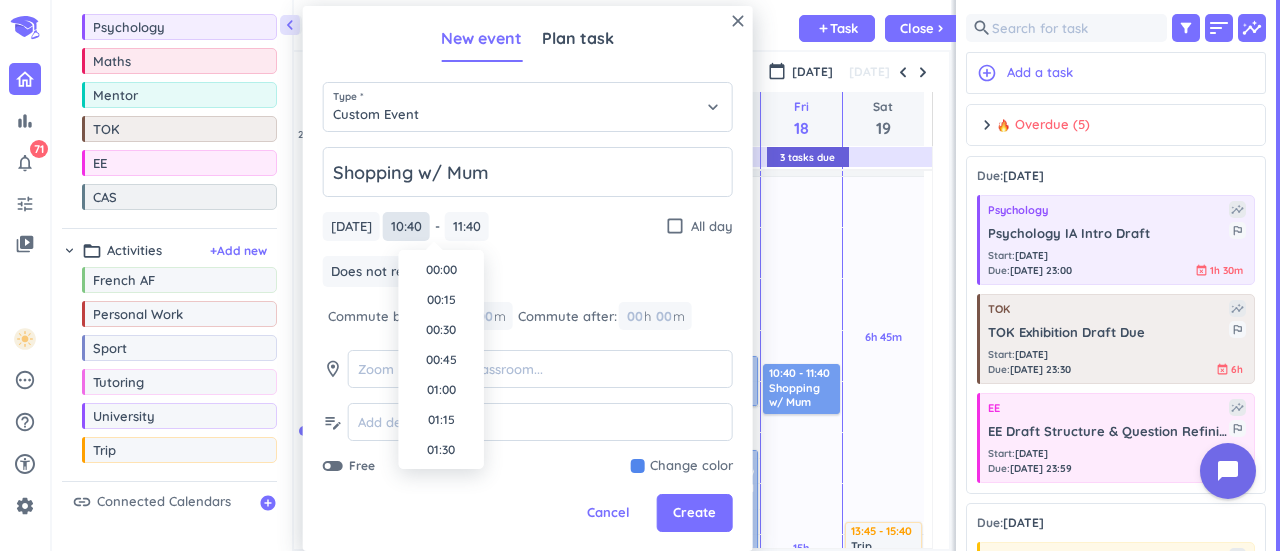 click on "10:40" at bounding box center [406, 226] 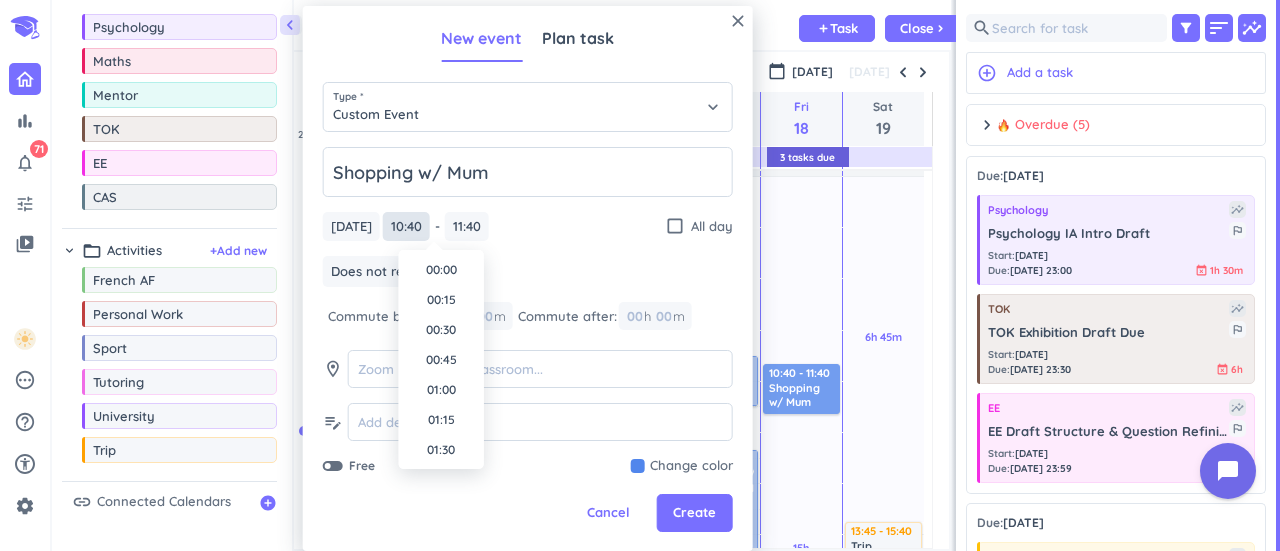 scroll, scrollTop: 1170, scrollLeft: 0, axis: vertical 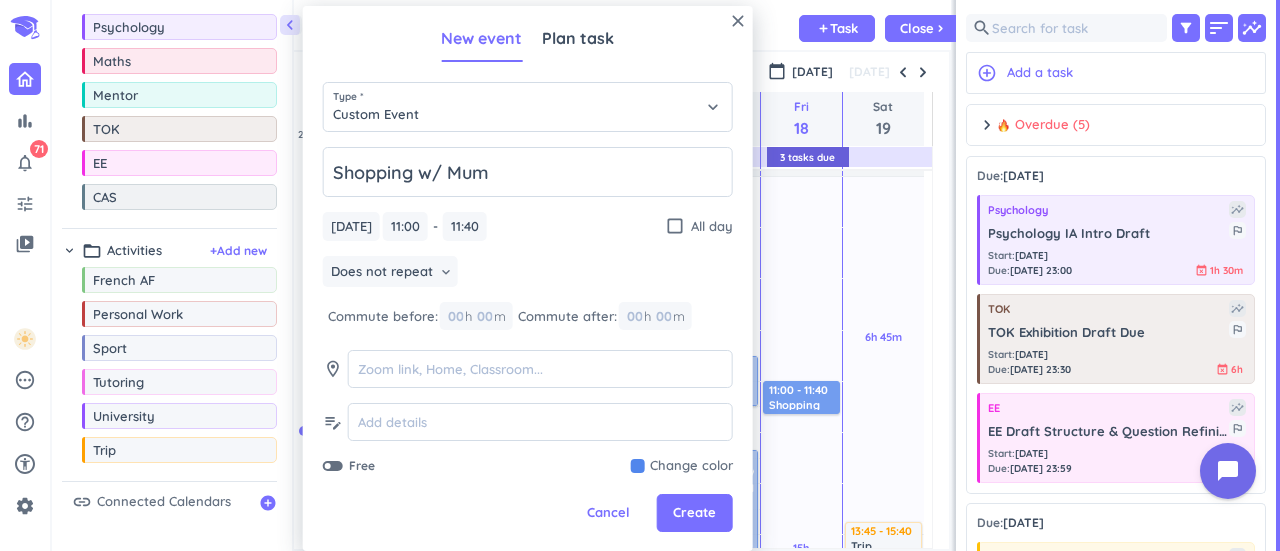 click on "[DATE] [DATE]   11:00 11:00 - 11:40 11:40" at bounding box center (405, 226) 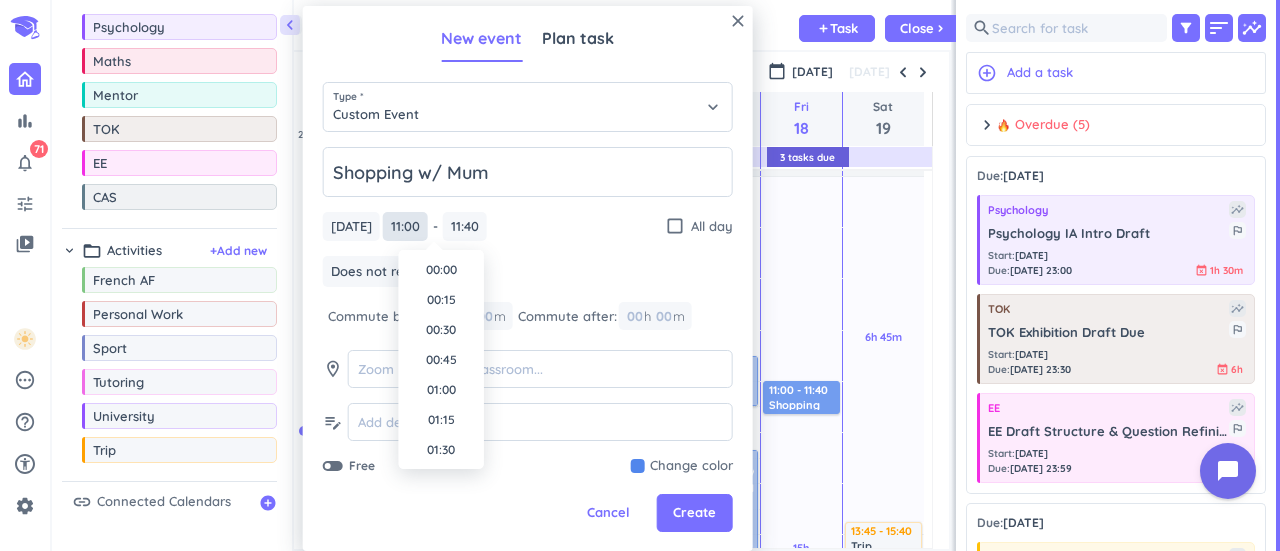 click on "11:00" at bounding box center (405, 226) 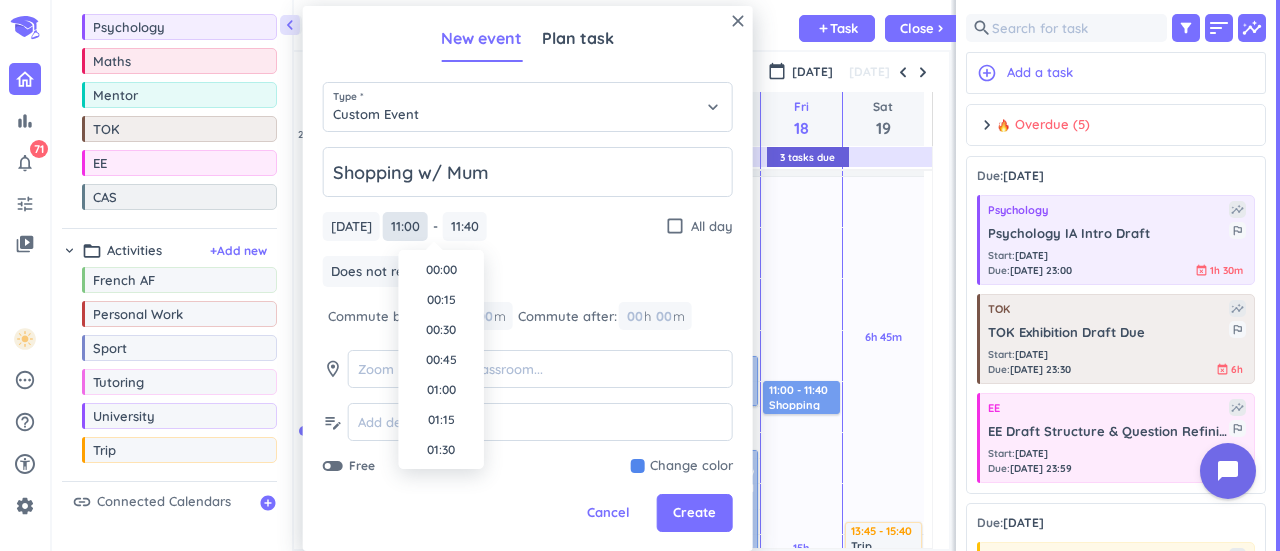 scroll, scrollTop: 1230, scrollLeft: 0, axis: vertical 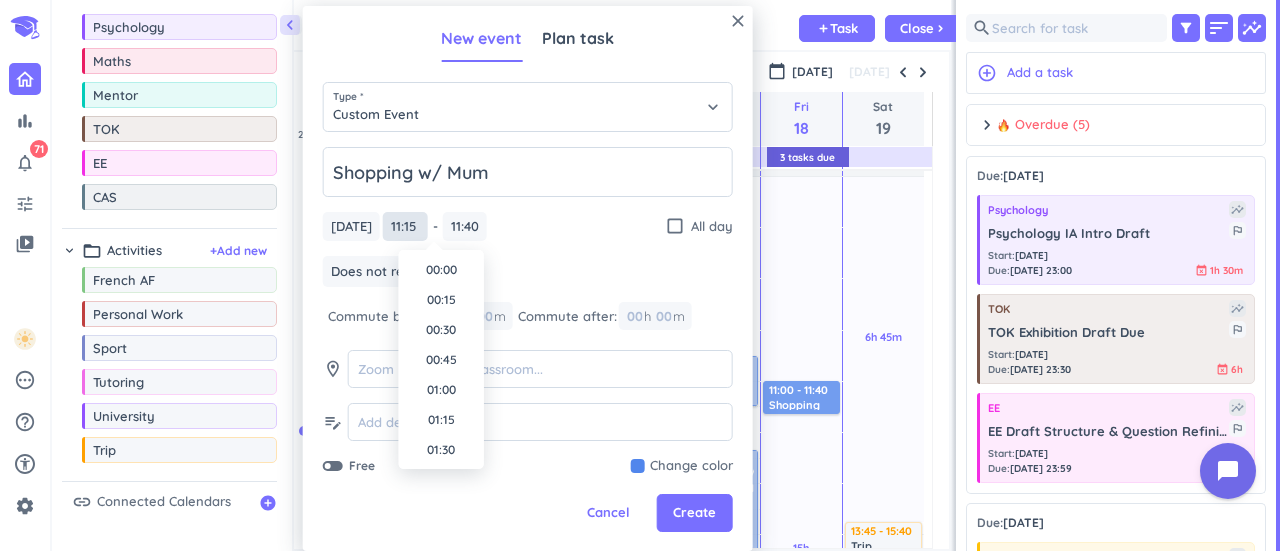 type on "11:15" 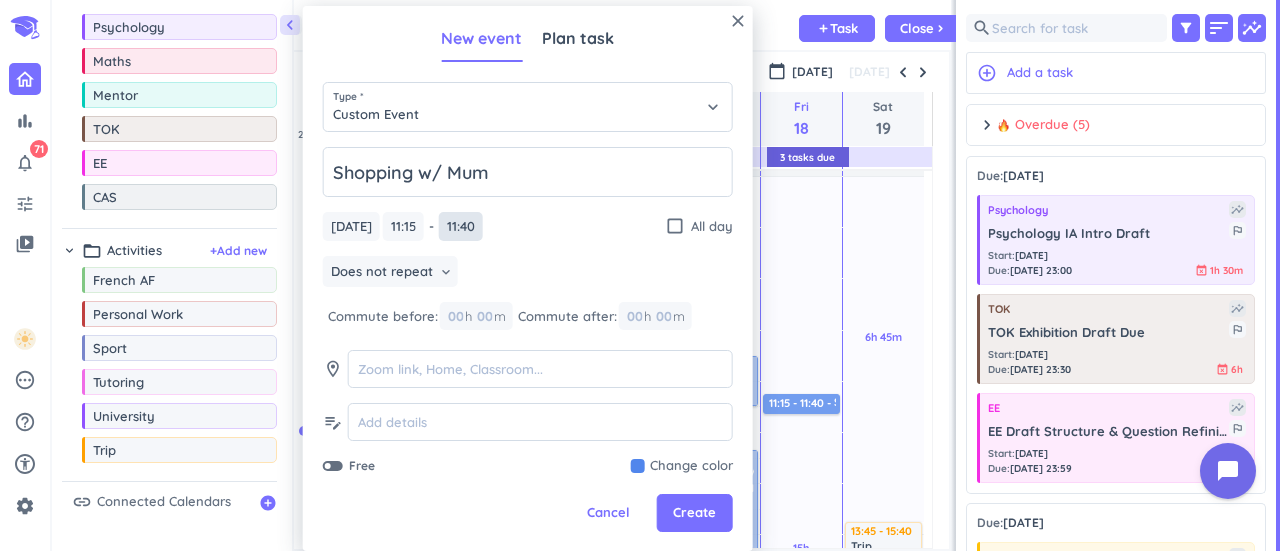 click on "11:40" at bounding box center [461, 226] 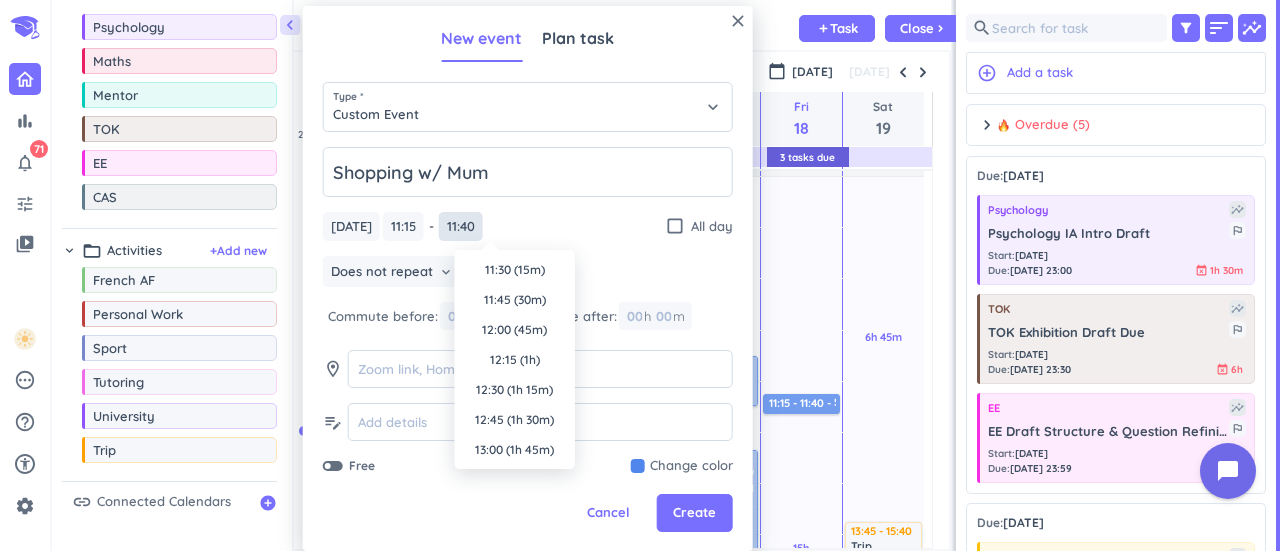 scroll, scrollTop: 1290, scrollLeft: 0, axis: vertical 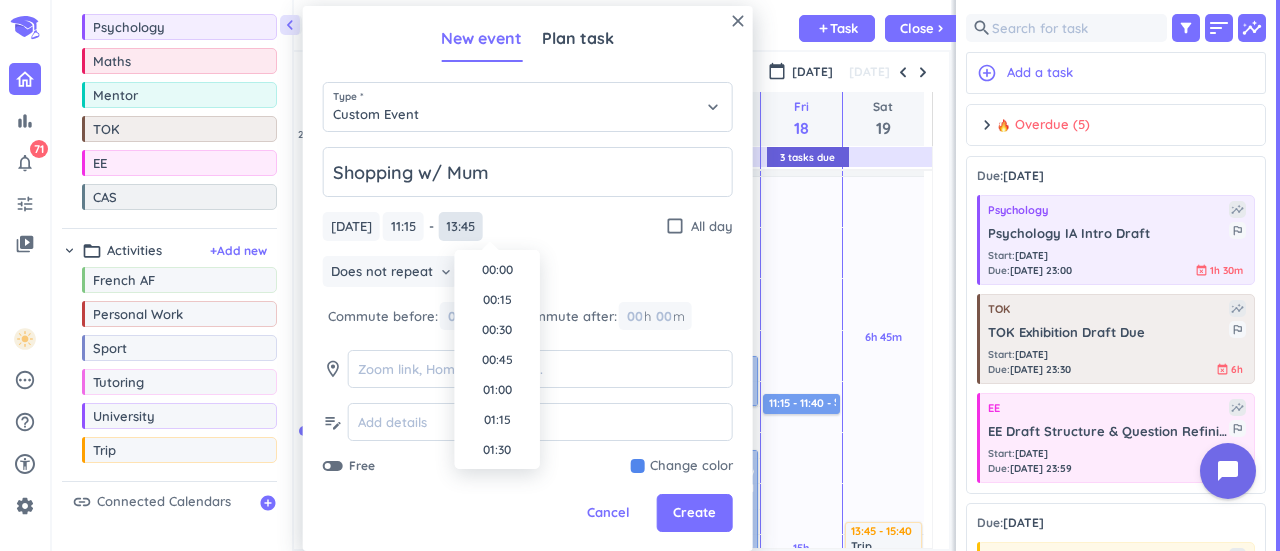 type on "13:45" 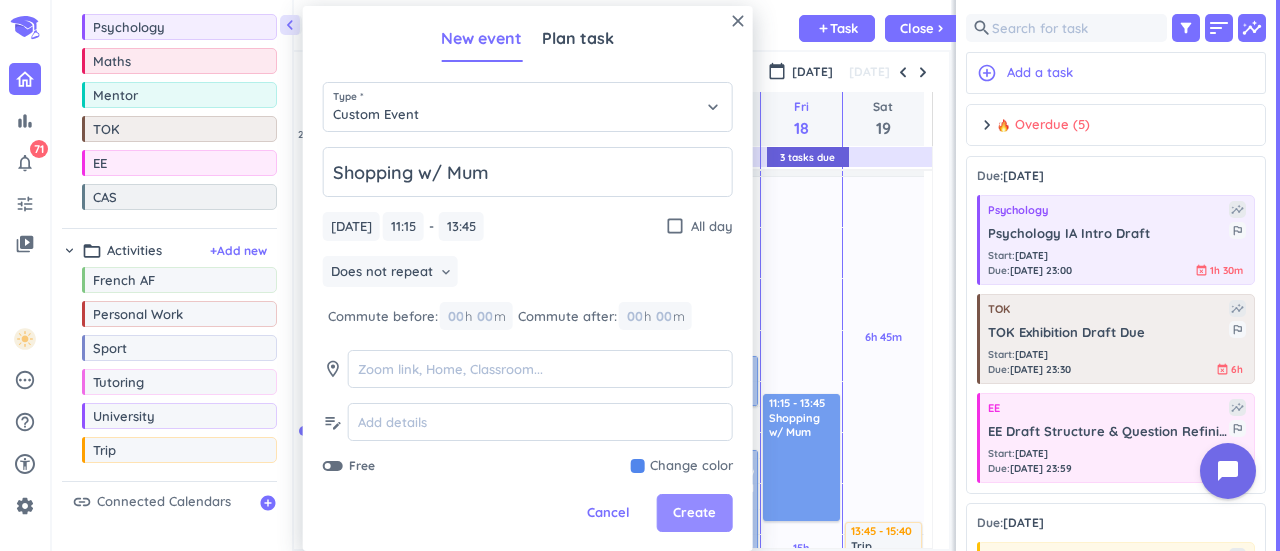 click on "Create" at bounding box center (695, 513) 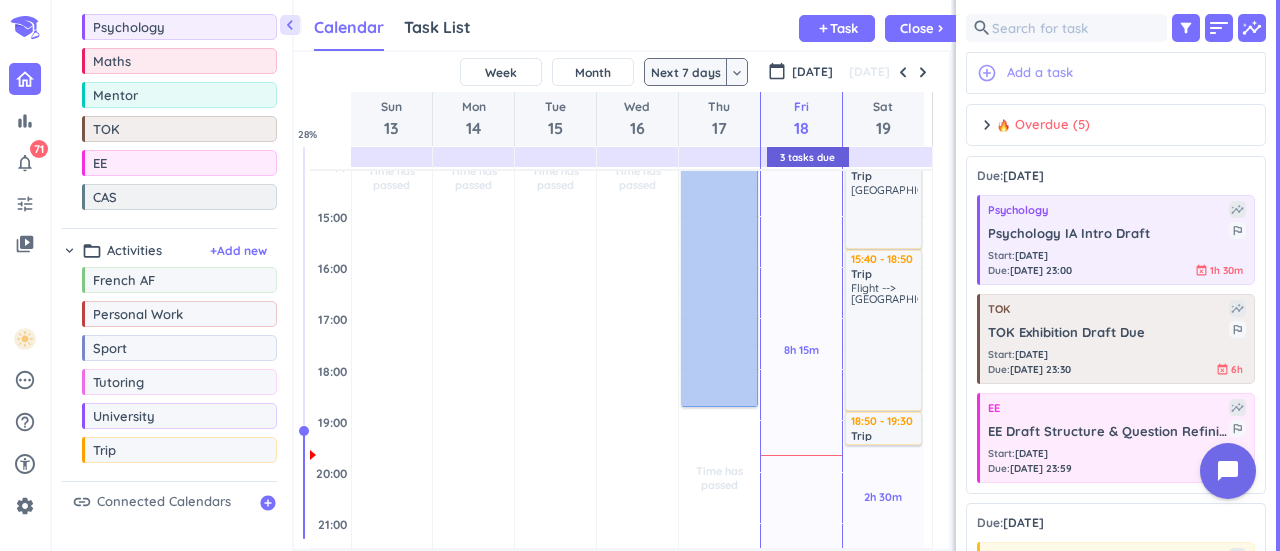 click on "add_circle_outline Add a task" at bounding box center [1116, 73] 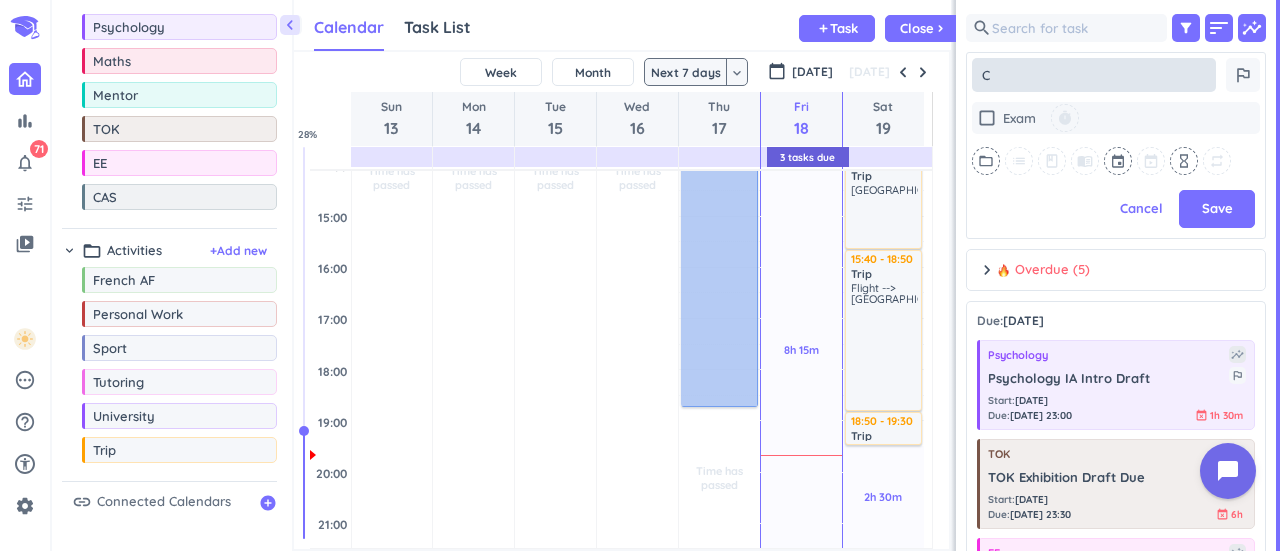 type on "x" 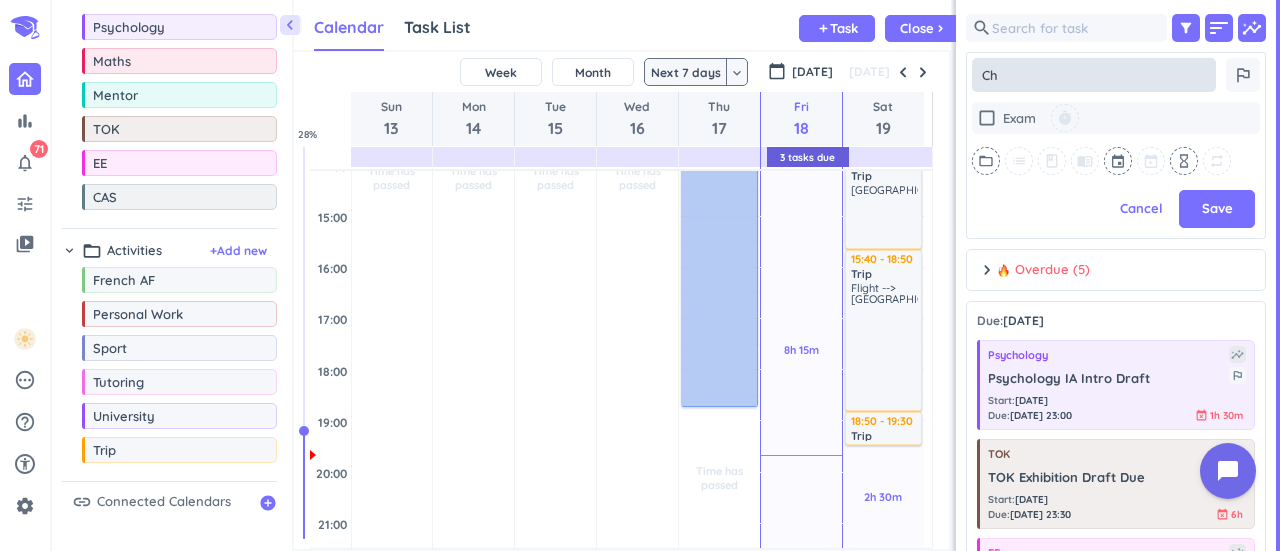 type on "Che" 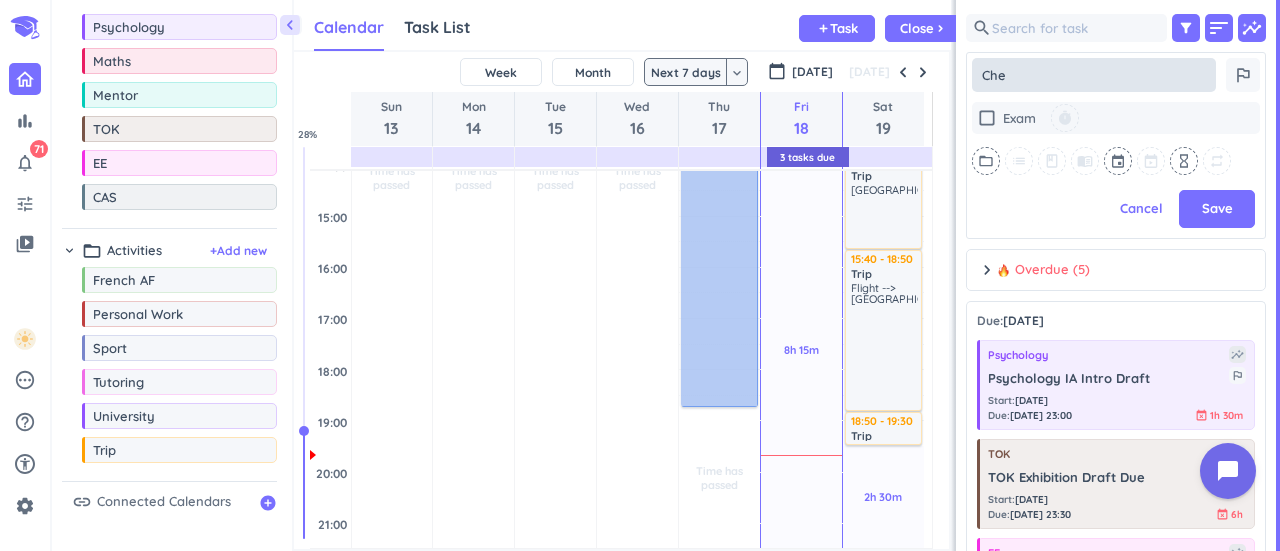 type on "x" 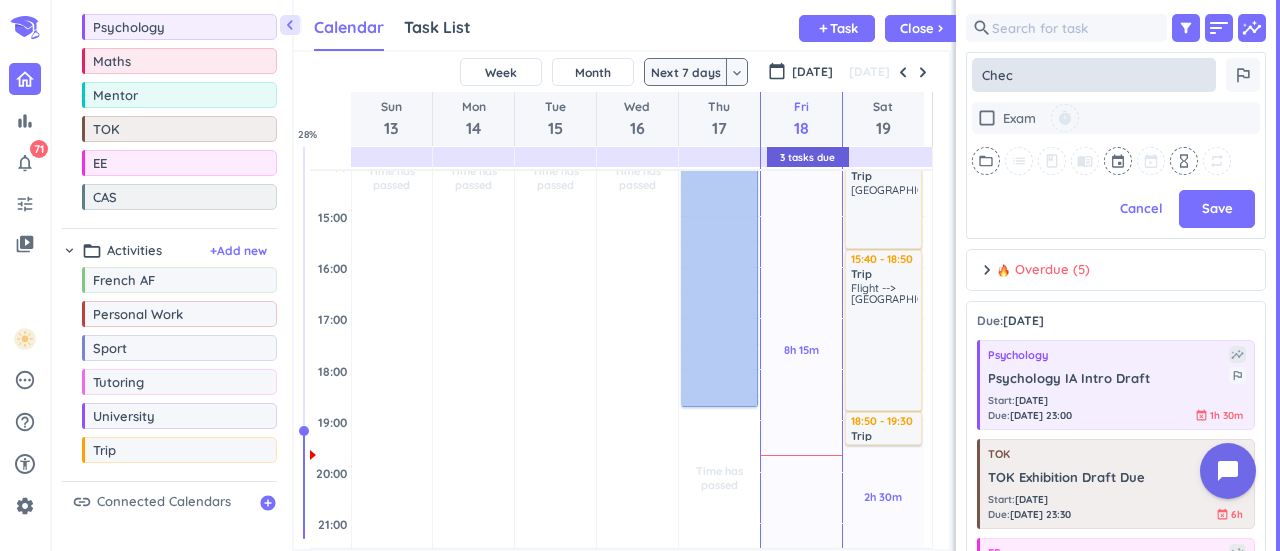 type on "x" 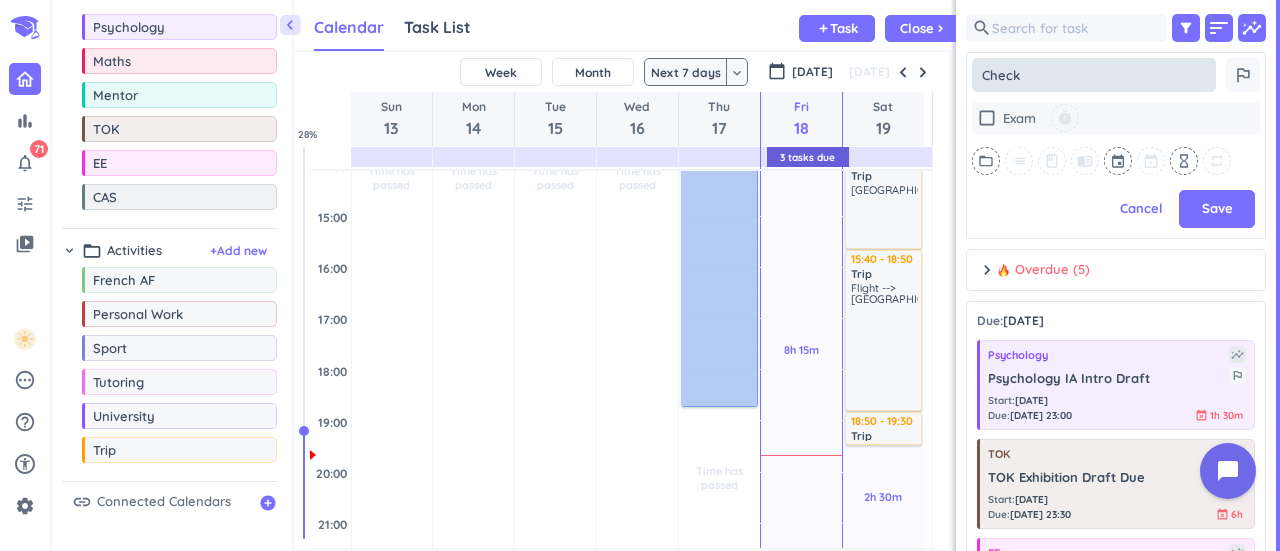 type on "x" 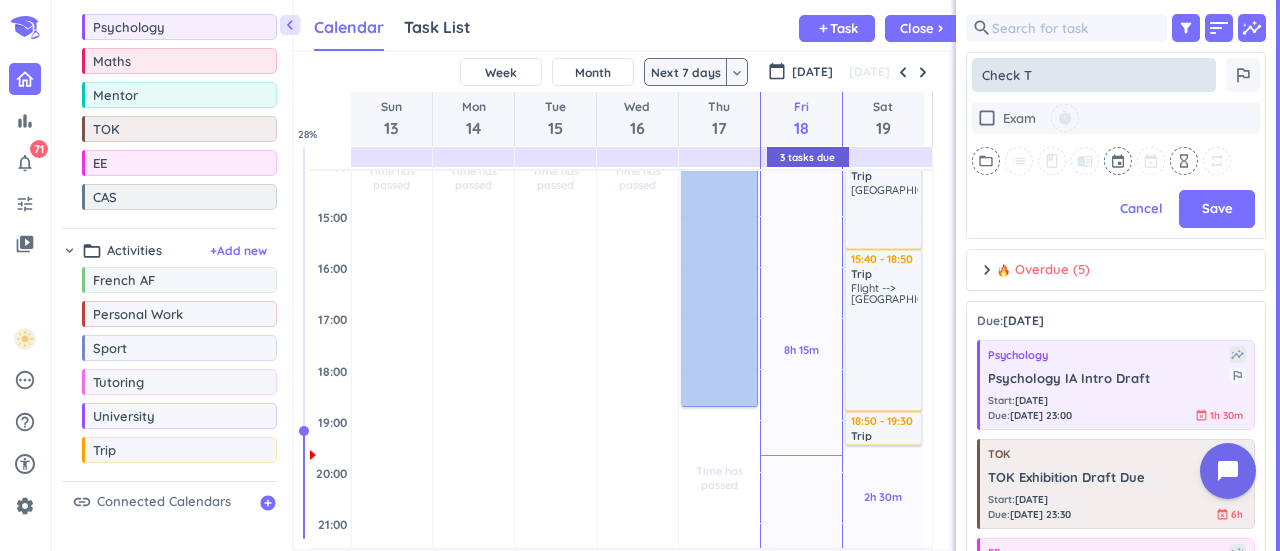 type on "x" 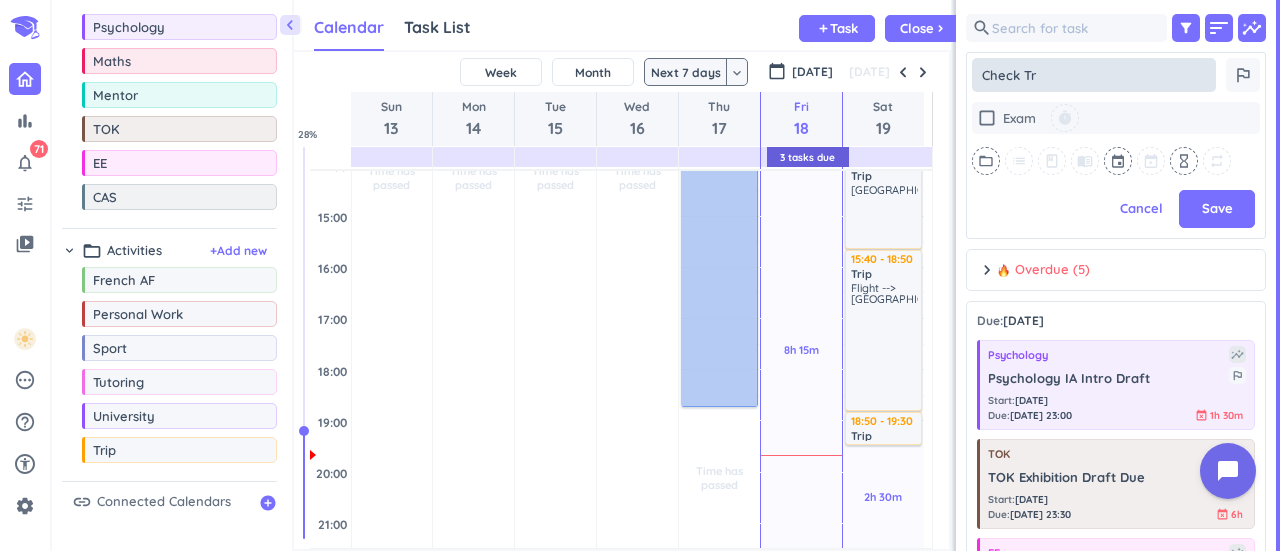 type on "x" 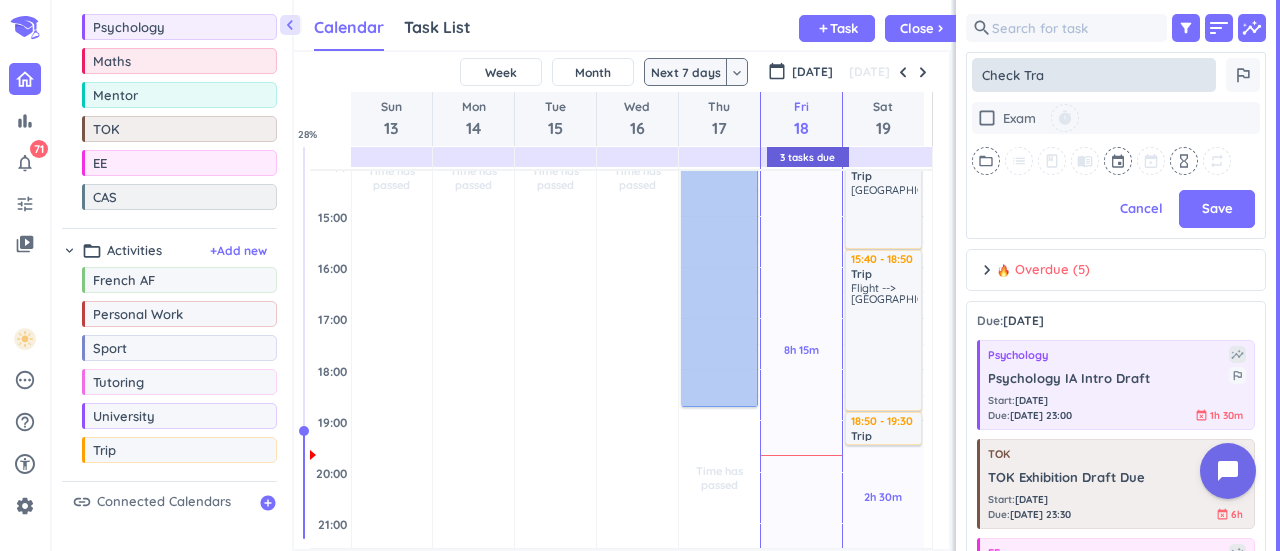 type on "x" 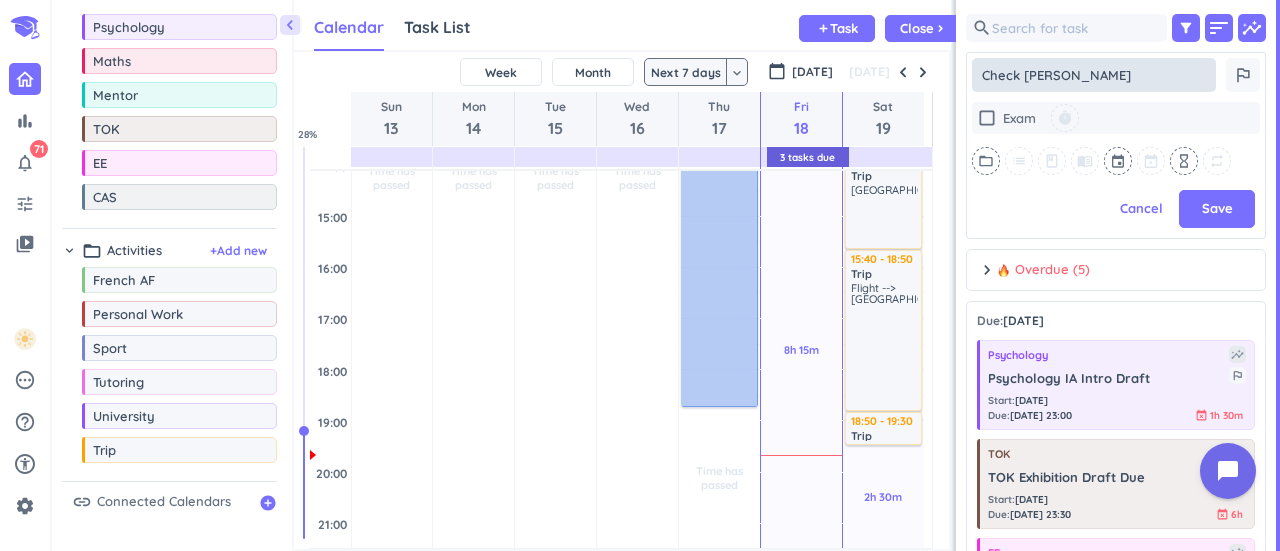 type on "x" 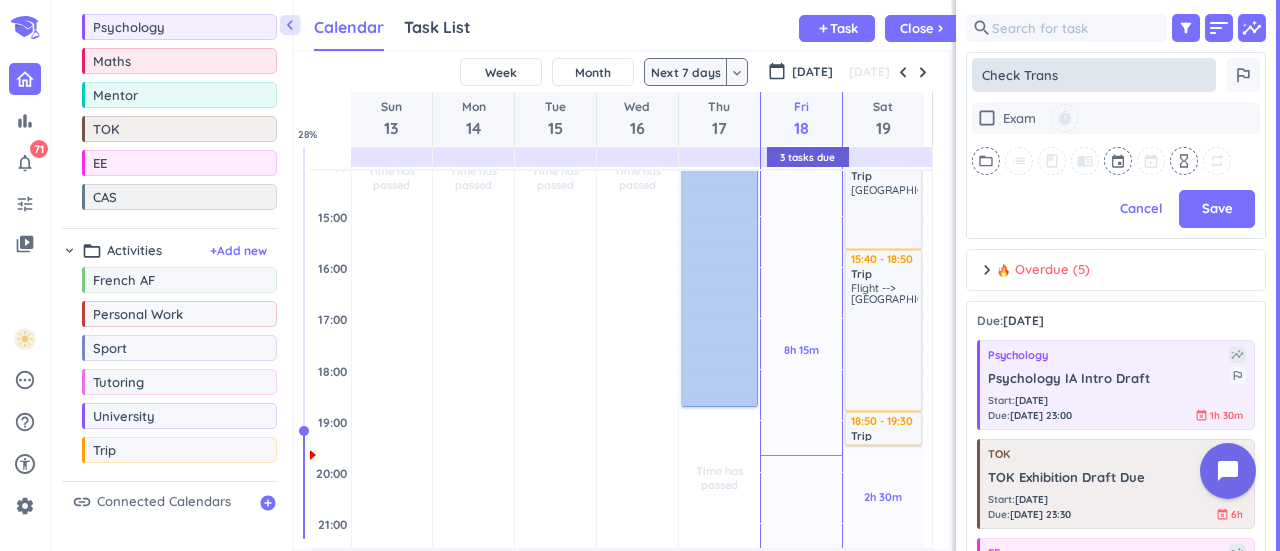 type on "x" 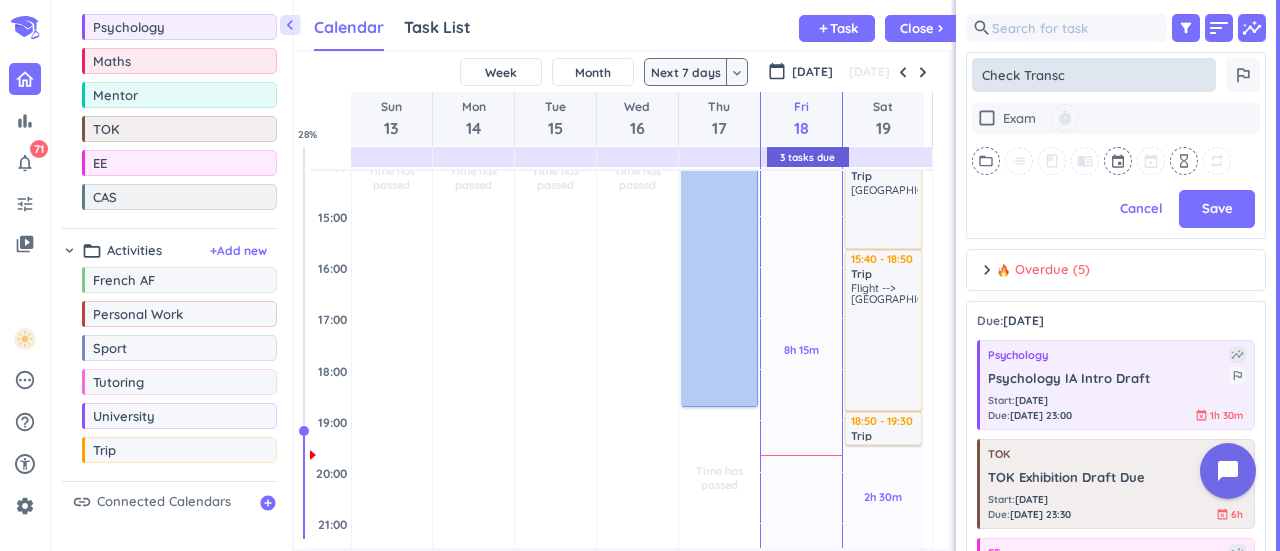 type on "x" 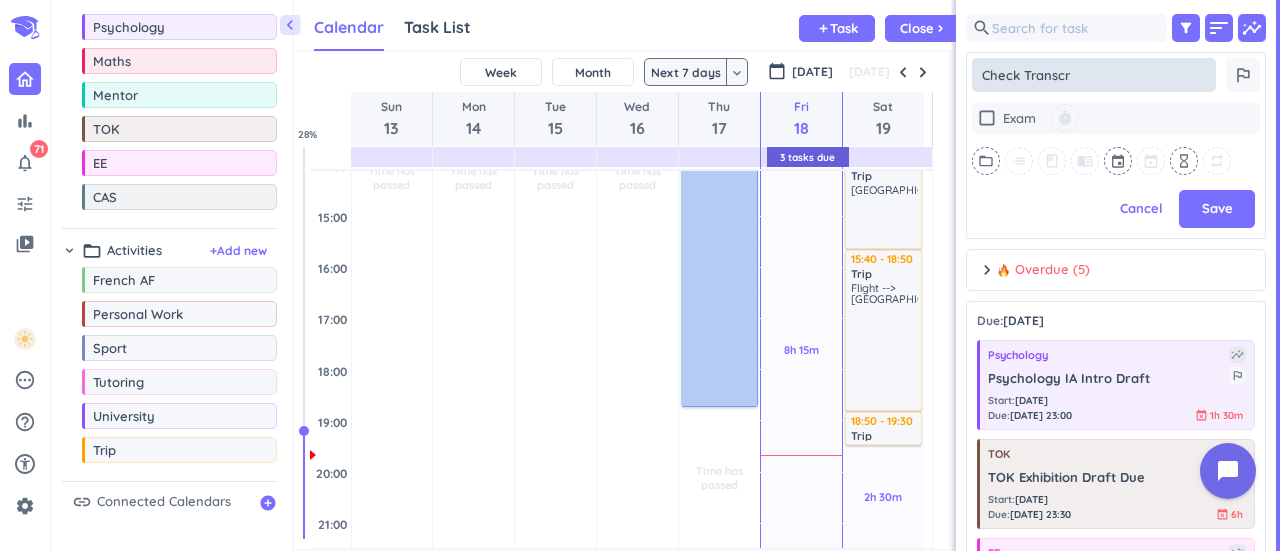 type on "x" 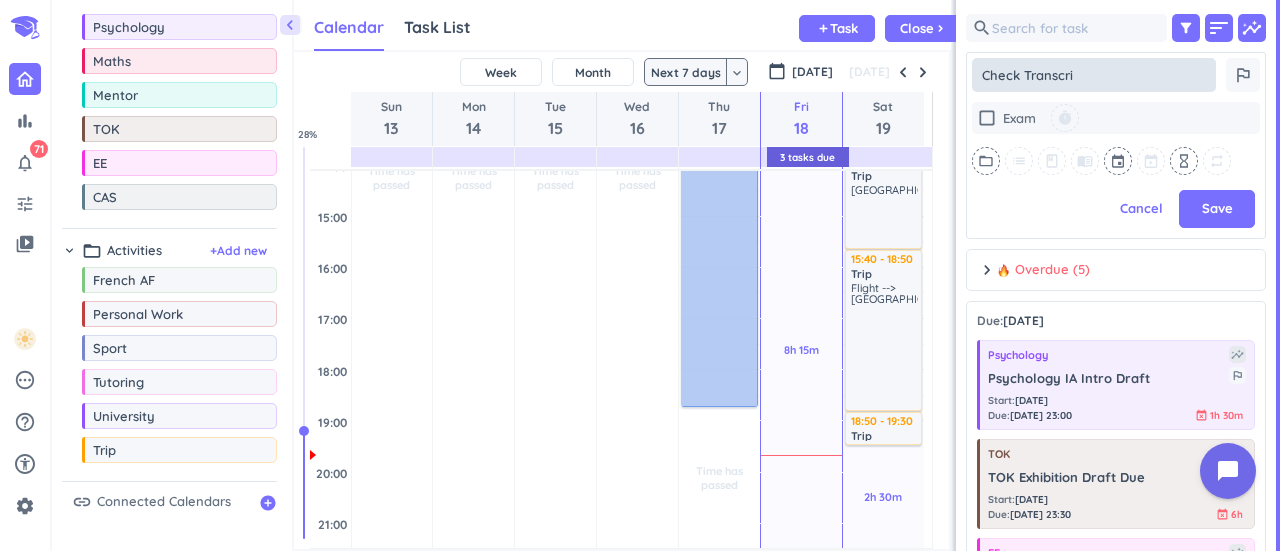 type on "x" 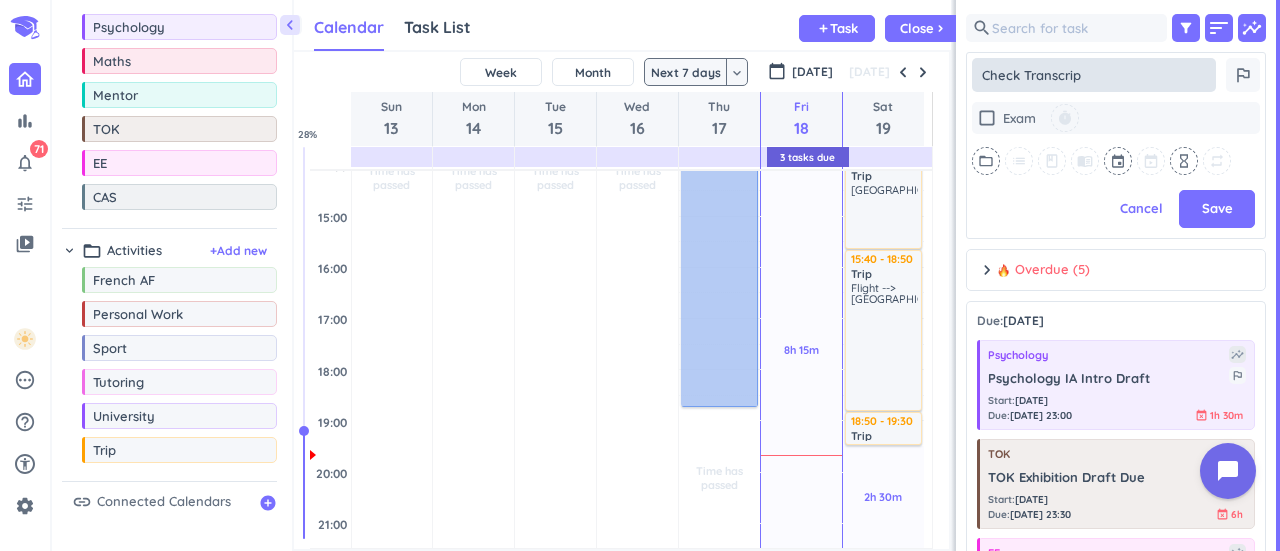 type on "x" 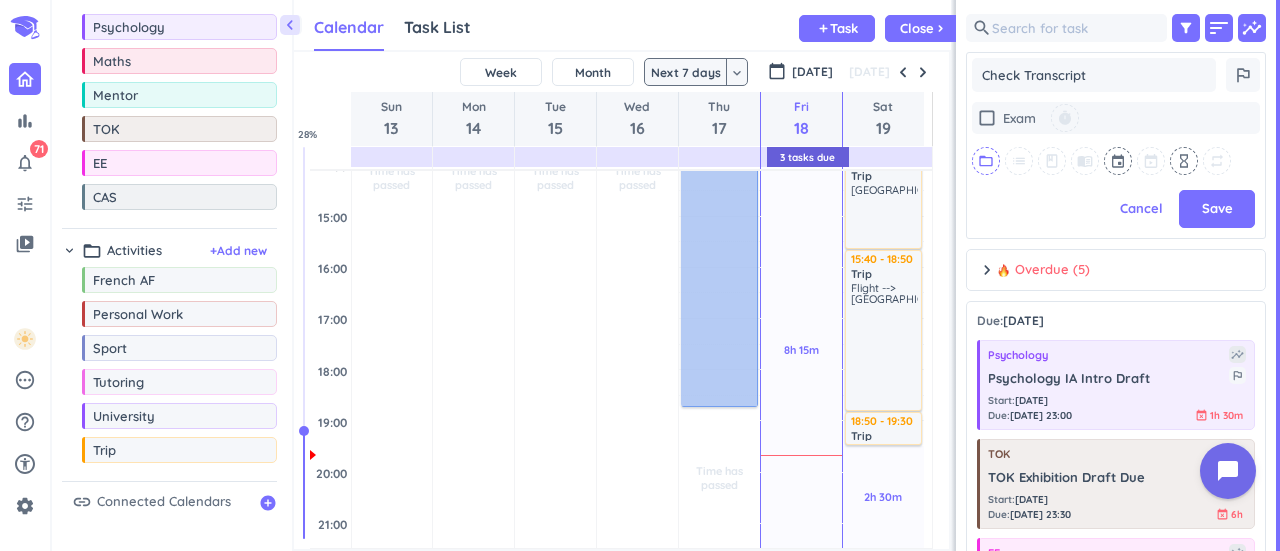 type on "Check Transcript" 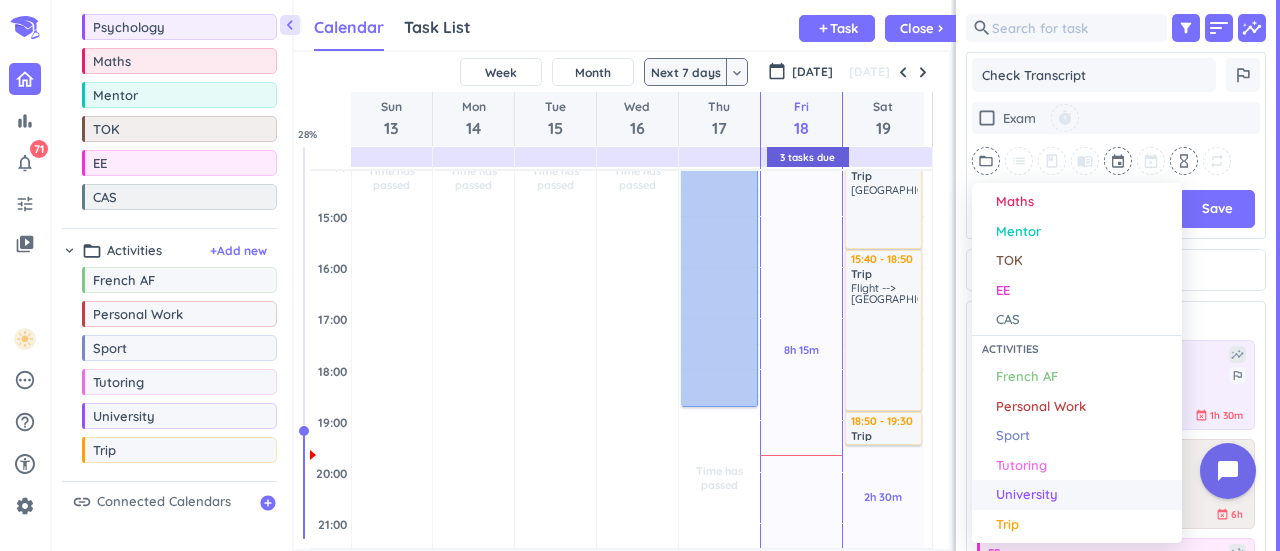 click on "University" at bounding box center (1027, 495) 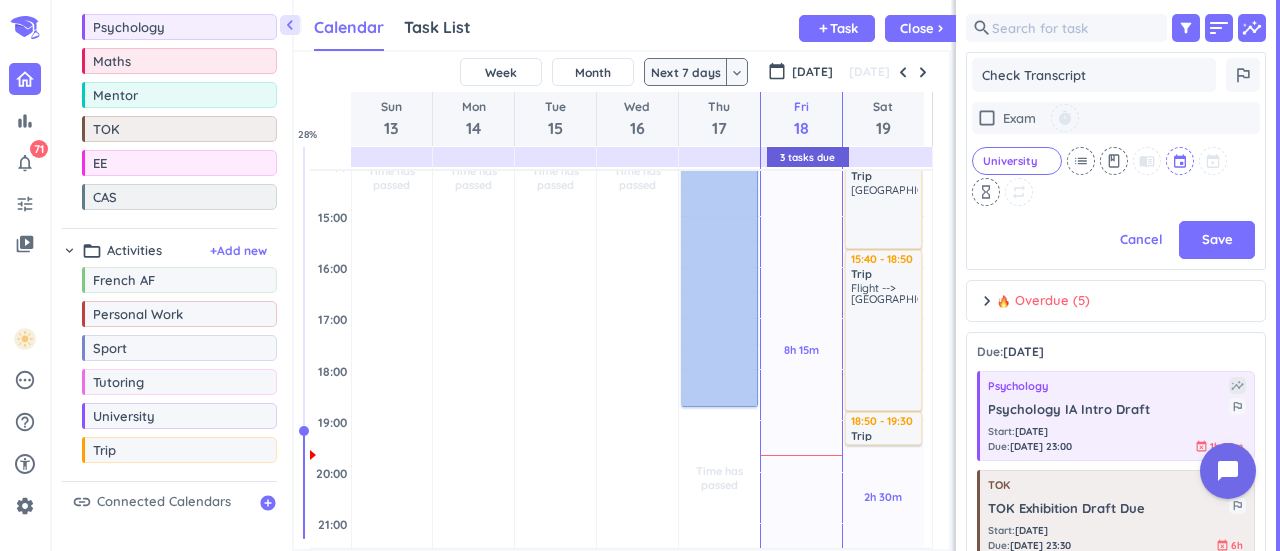 click at bounding box center (1181, 161) 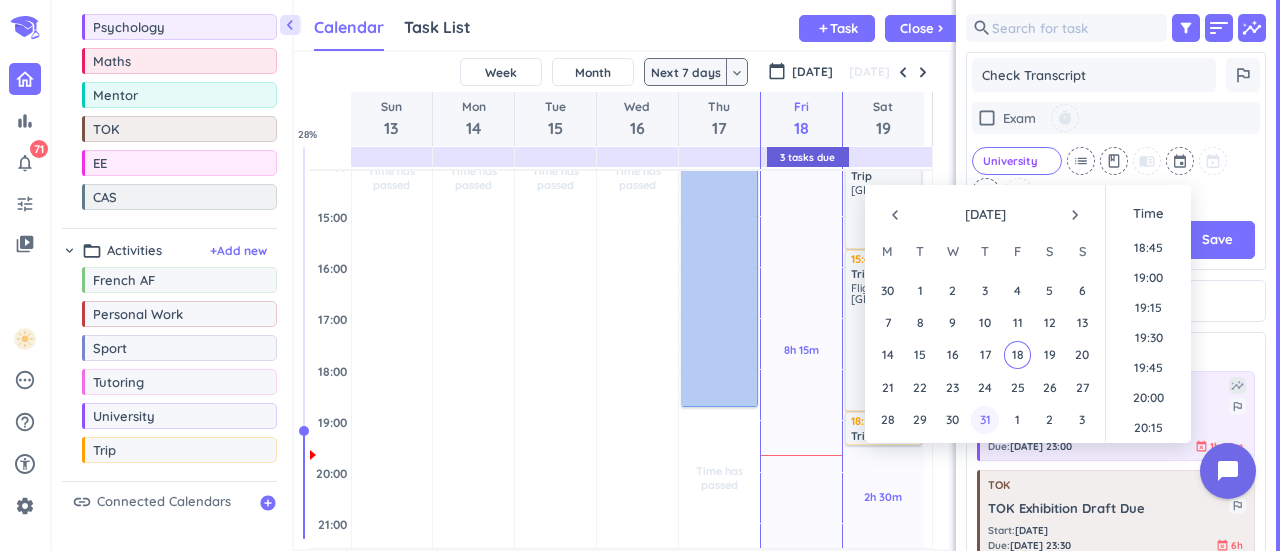 click on "31" at bounding box center [984, 419] 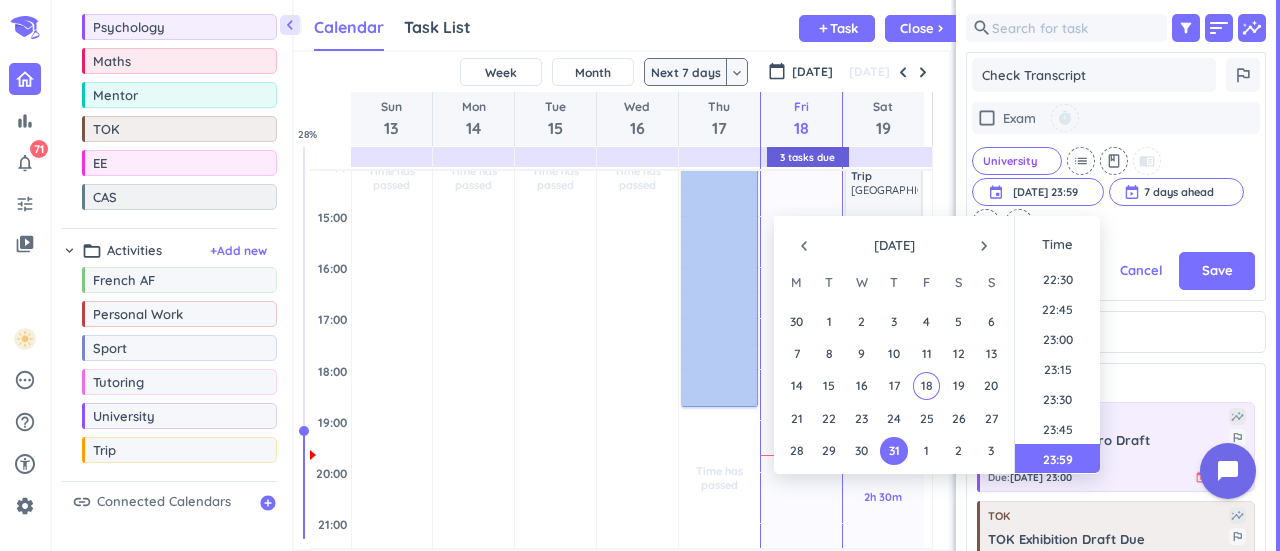 click on "check_box_outline_blank Exam timer University cancel list class menu_book event [DATE] 23:59 [DATE] 23:59 cancel 7 days ahead cancel hourglass_empty repeat" at bounding box center [1116, 169] 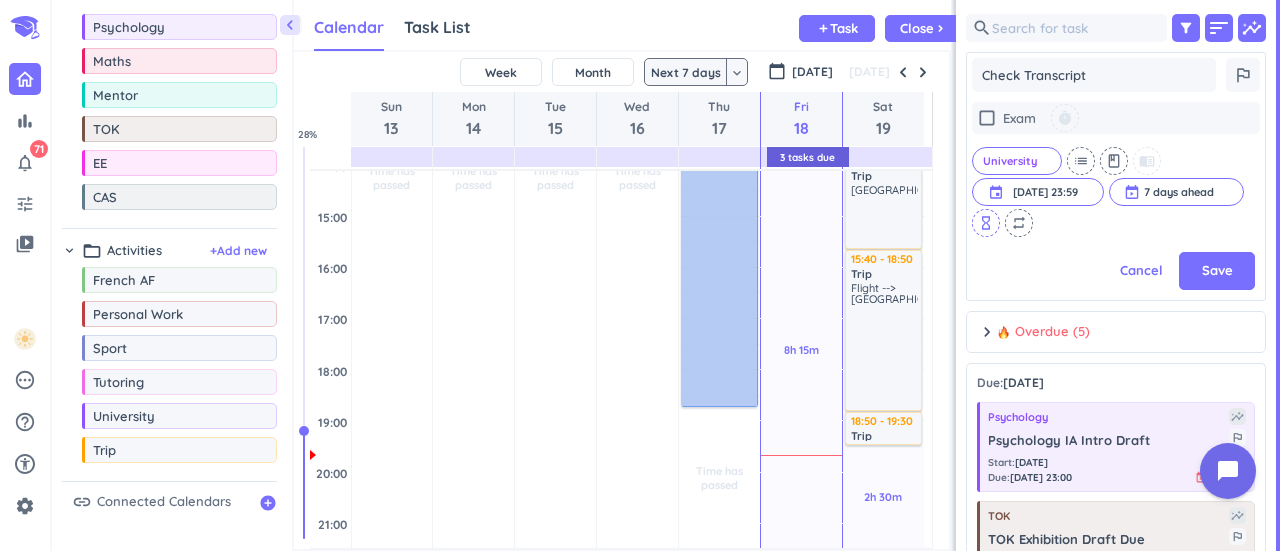 click on "hourglass_empty" at bounding box center [986, 223] 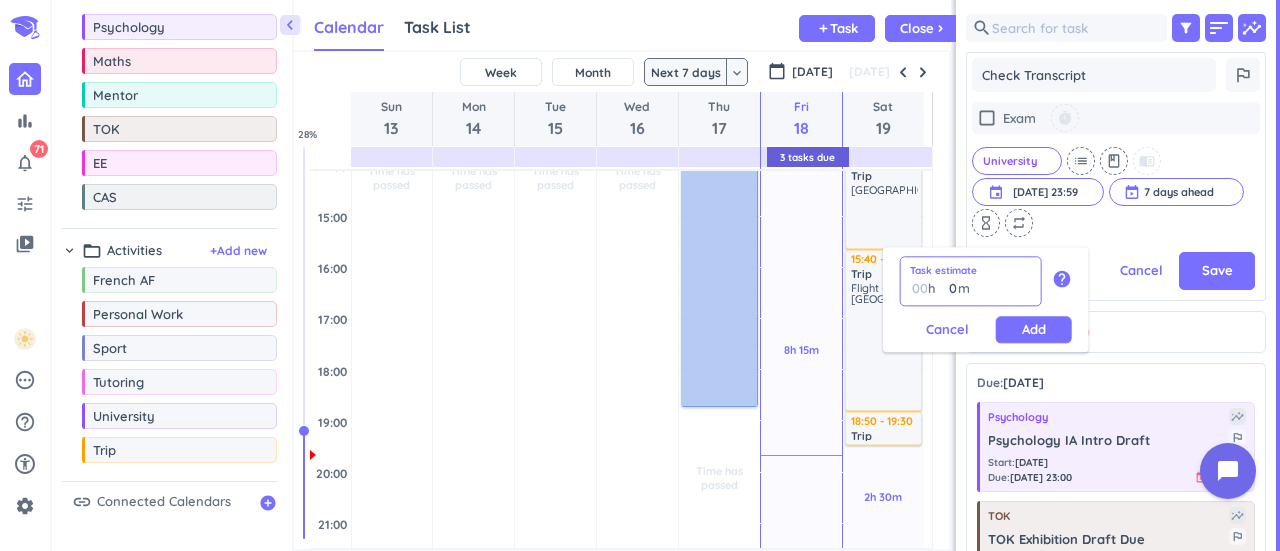 click on "0" at bounding box center [948, 288] 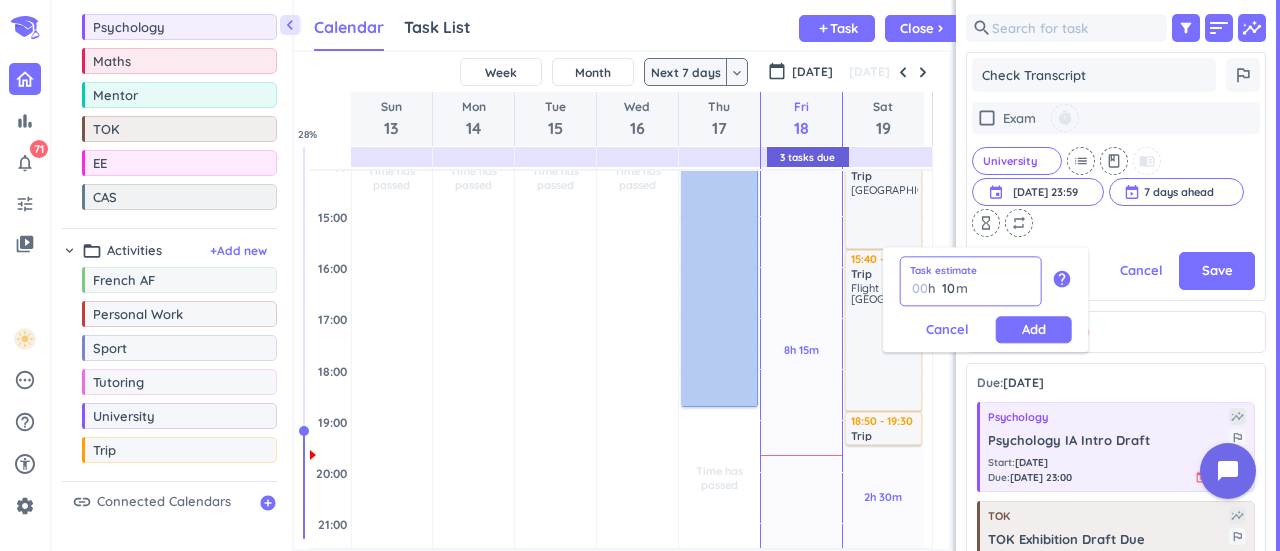 type on "0" 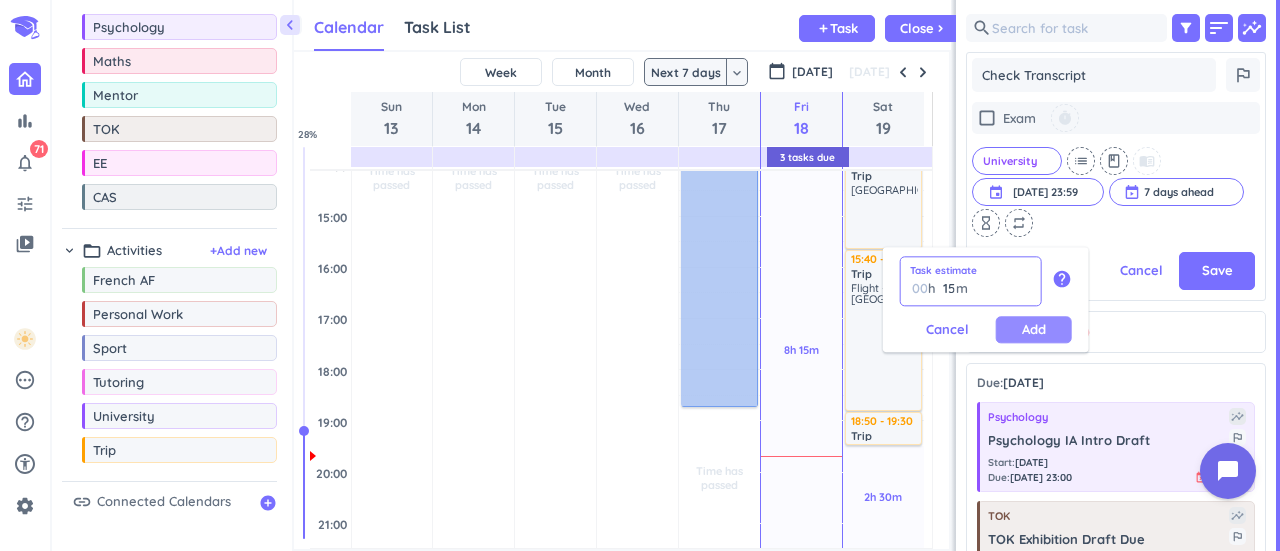 type on "15" 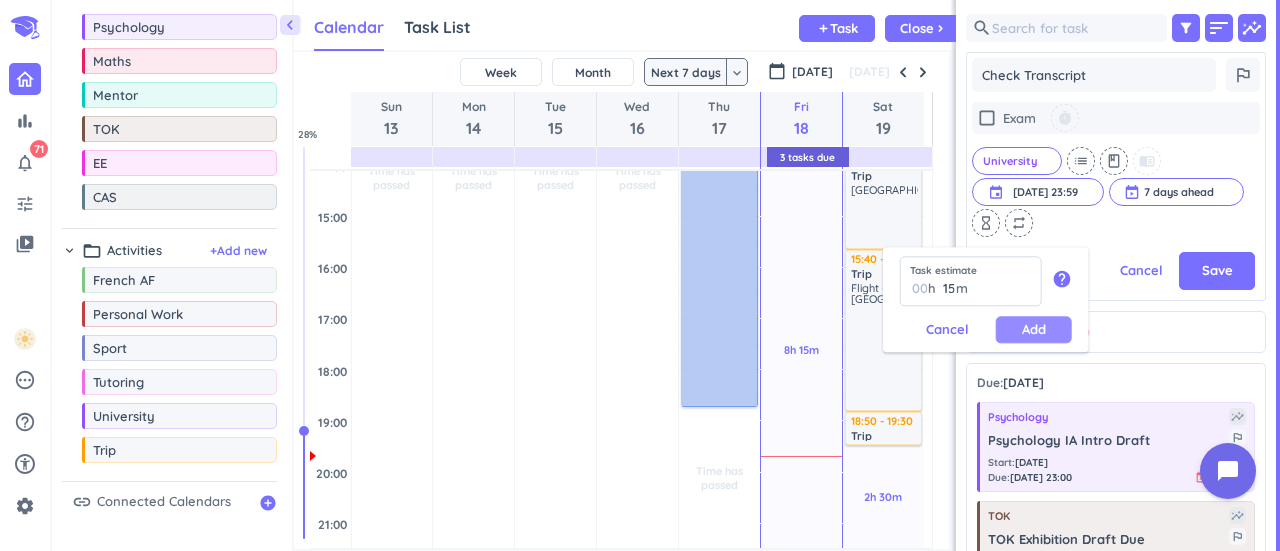 click on "Add" at bounding box center (1034, 329) 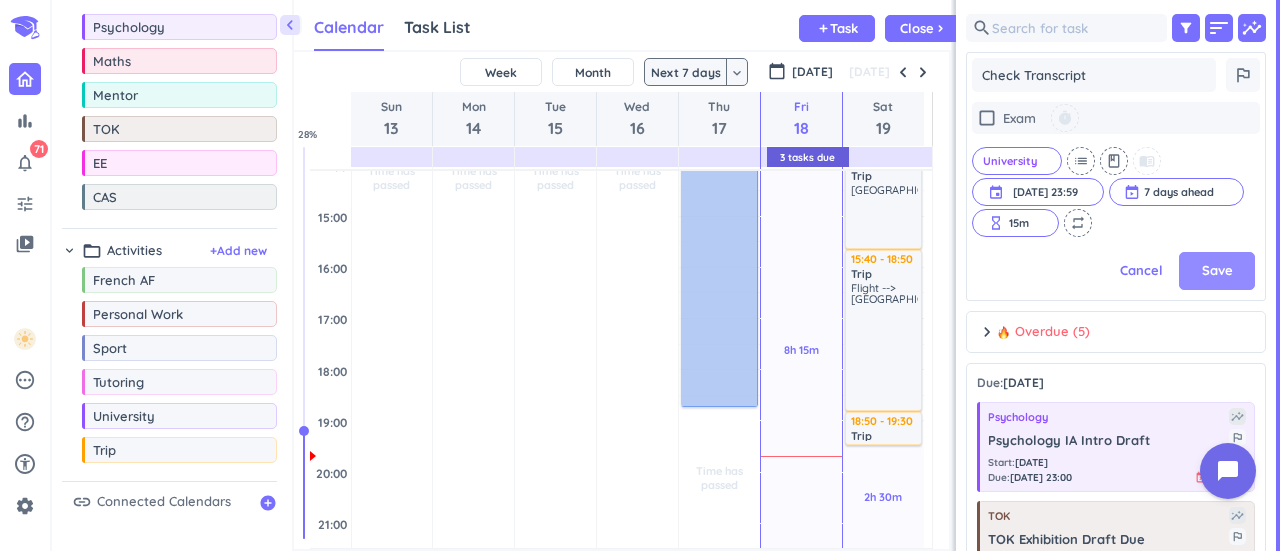 click on "Save" at bounding box center (1217, 271) 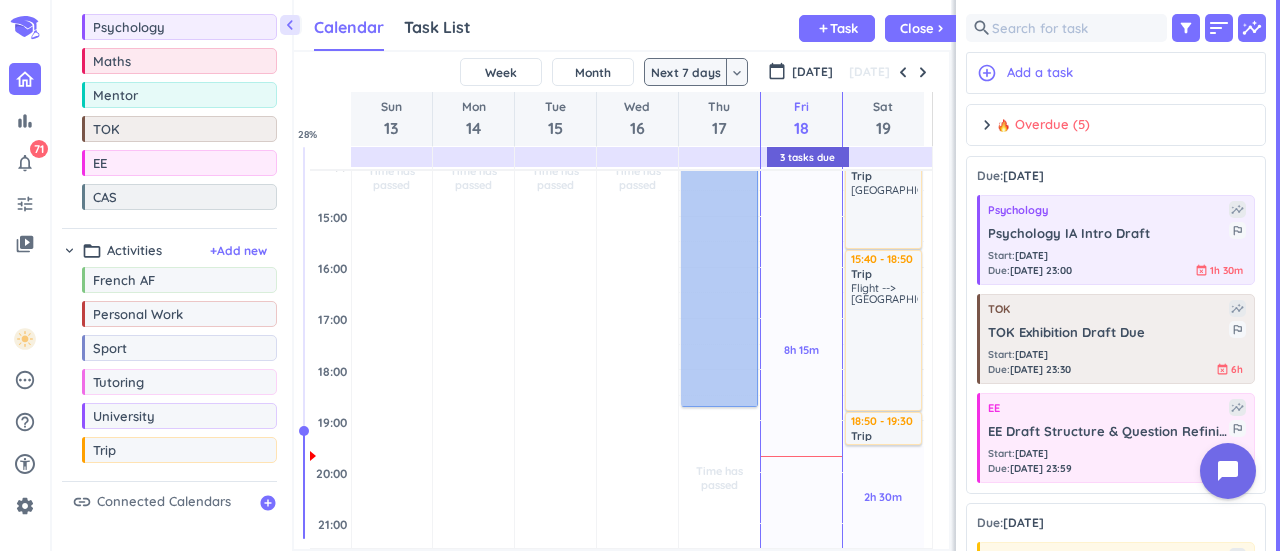 scroll, scrollTop: 8, scrollLeft: 9, axis: both 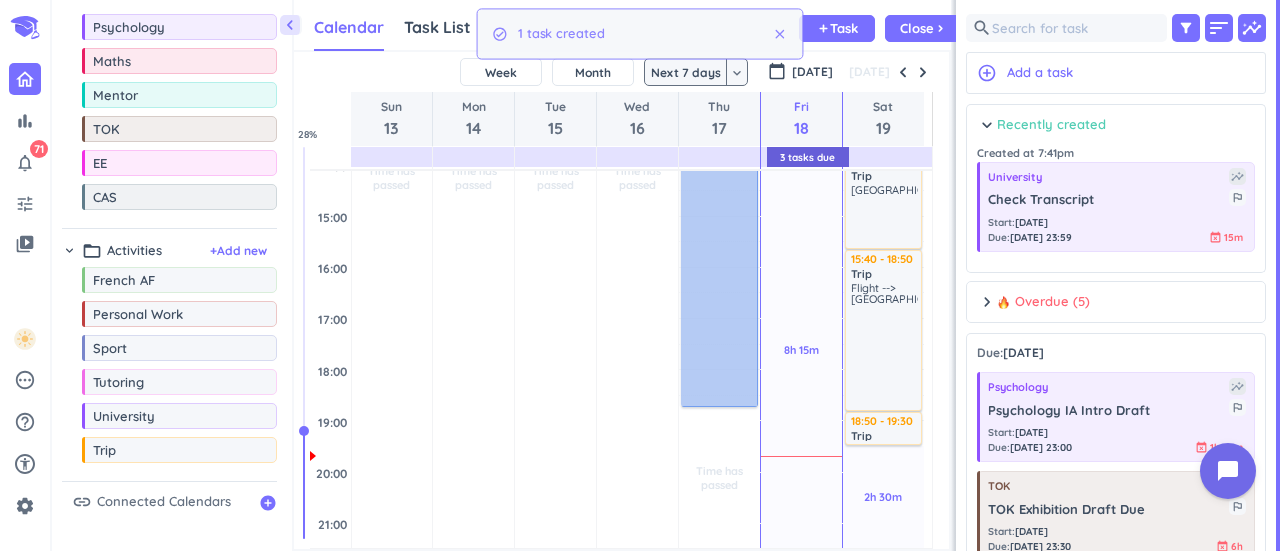click on "chevron_right" at bounding box center (987, 125) 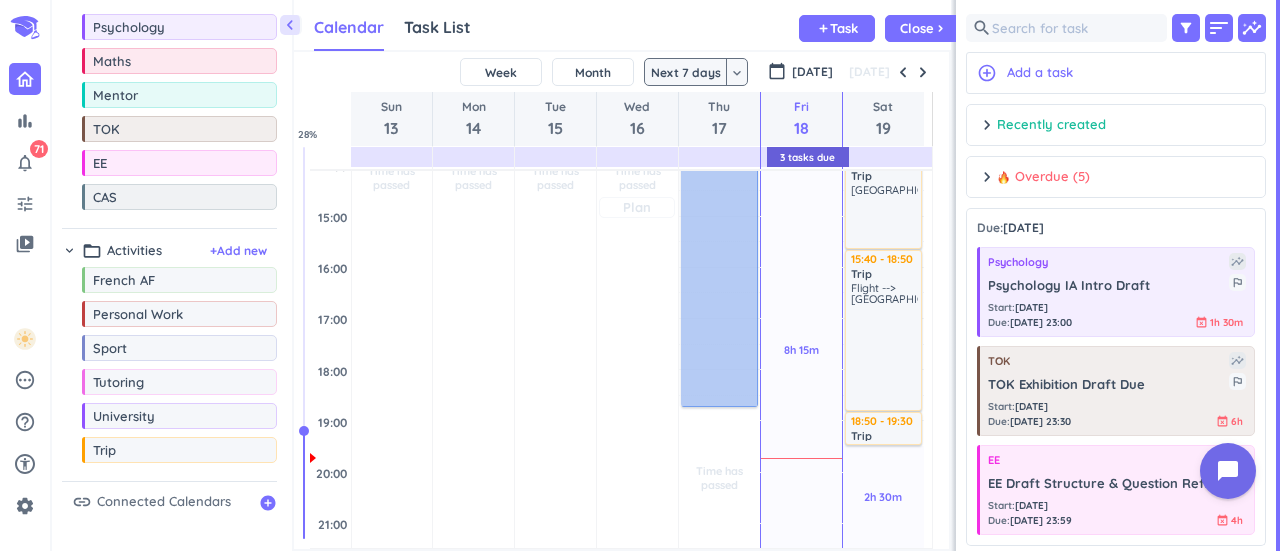scroll, scrollTop: 382, scrollLeft: 0, axis: vertical 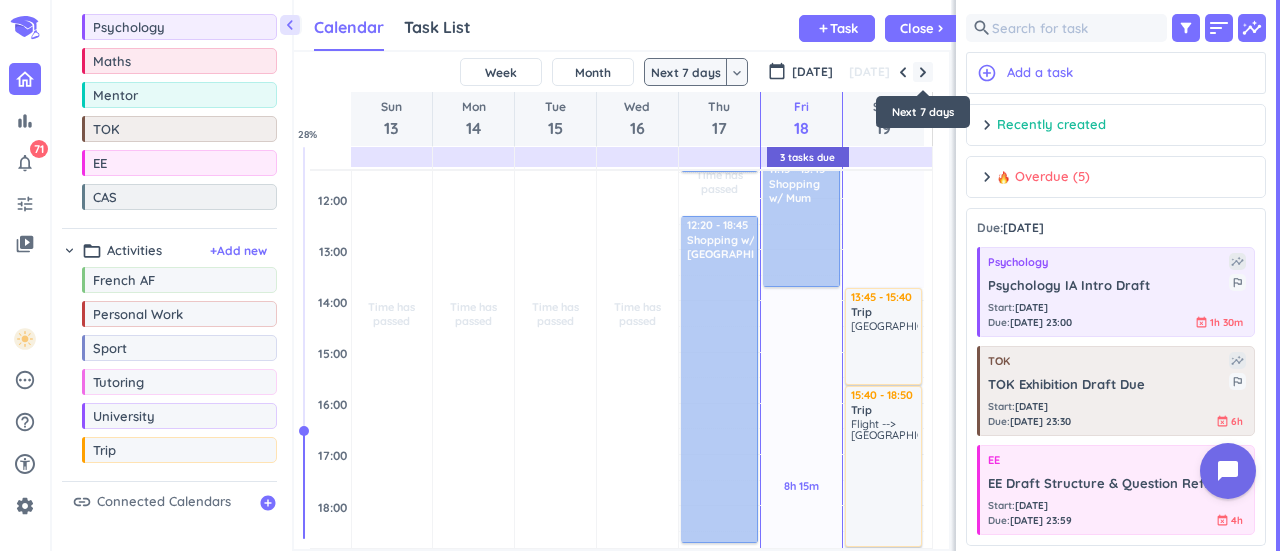 click at bounding box center (923, 72) 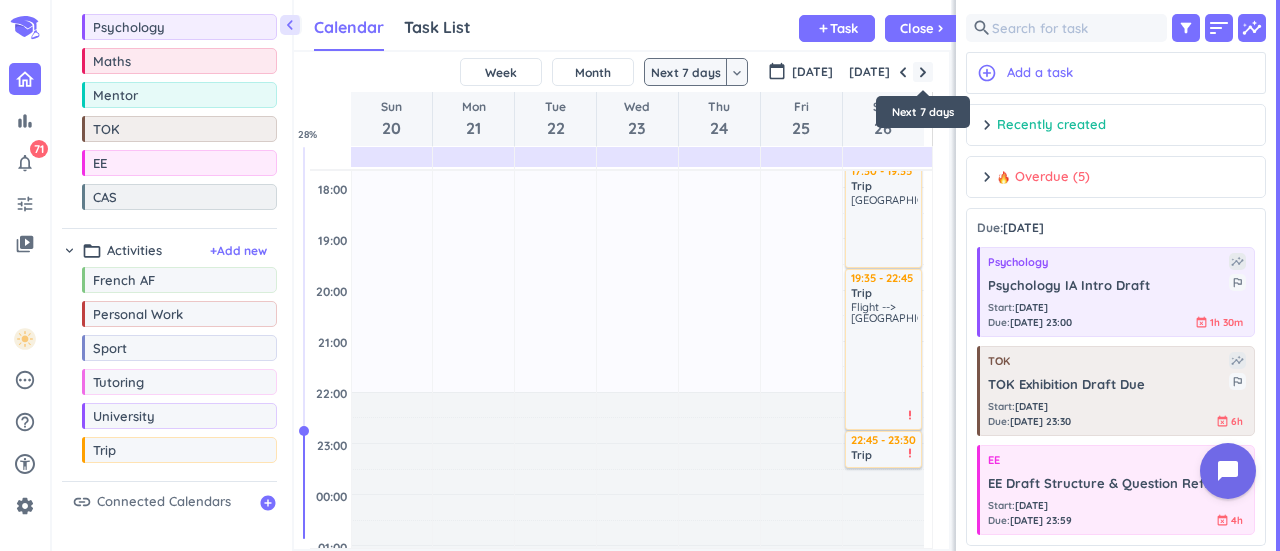 scroll, scrollTop: 701, scrollLeft: 0, axis: vertical 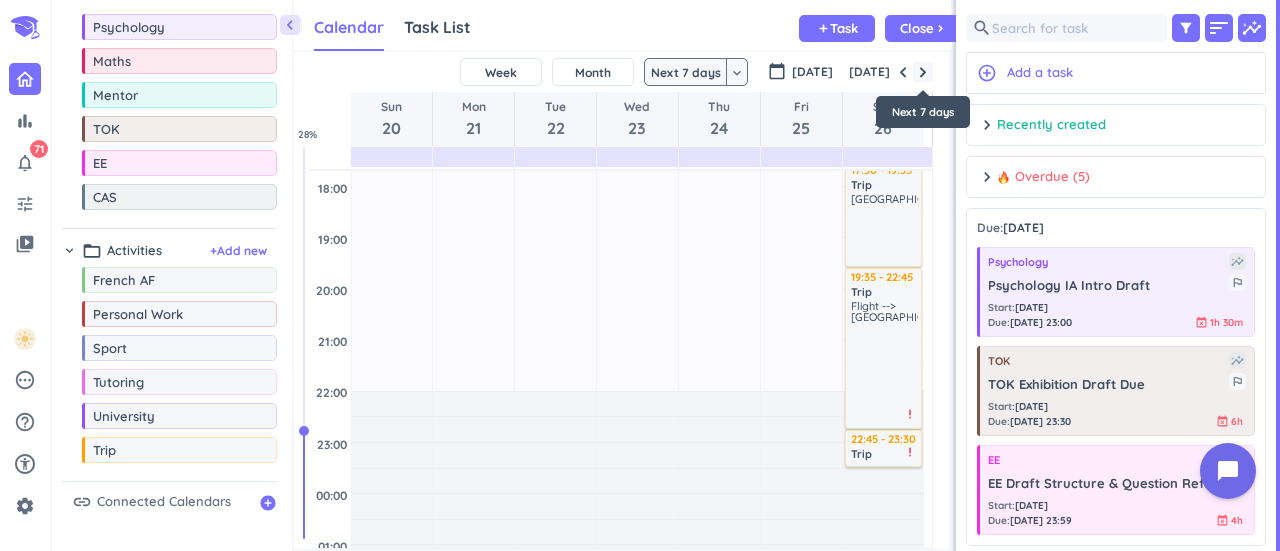 click at bounding box center (923, 72) 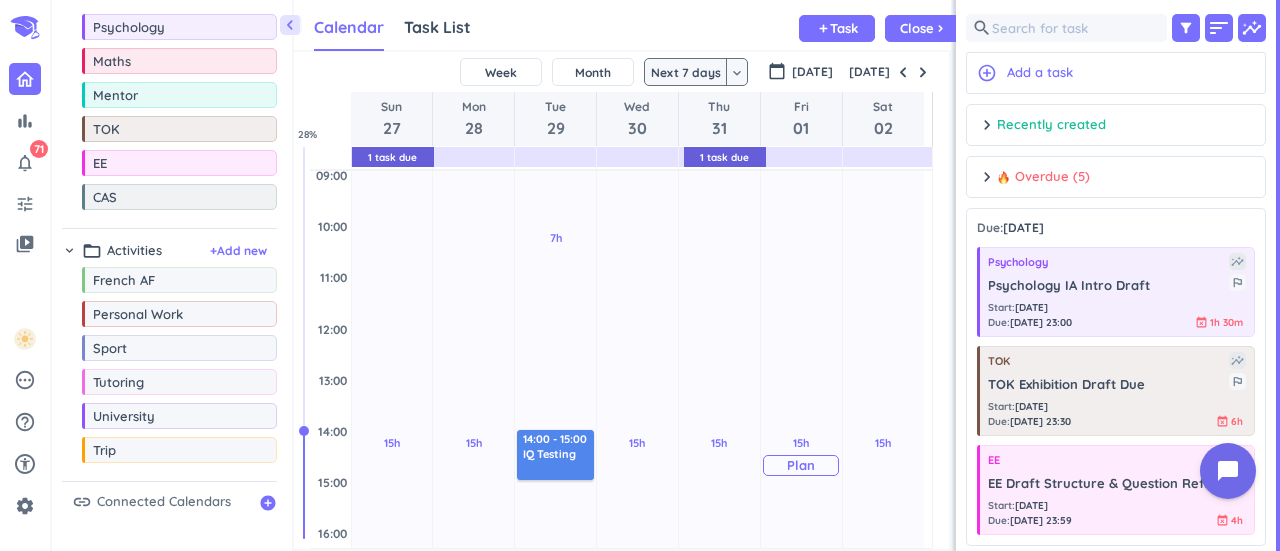 scroll, scrollTop: 254, scrollLeft: 0, axis: vertical 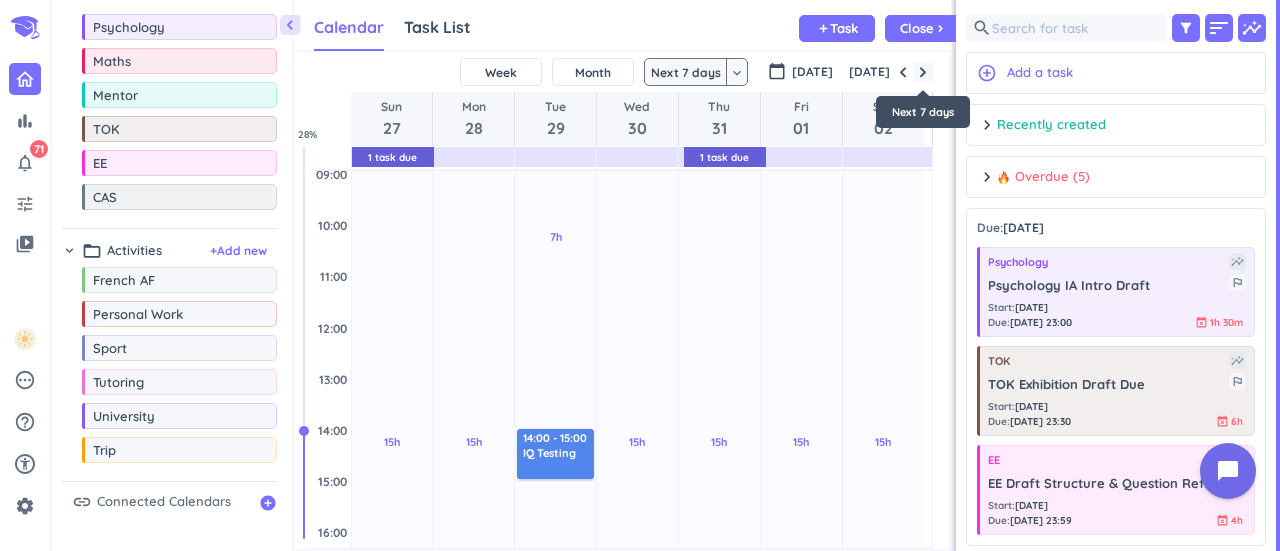 click at bounding box center [923, 72] 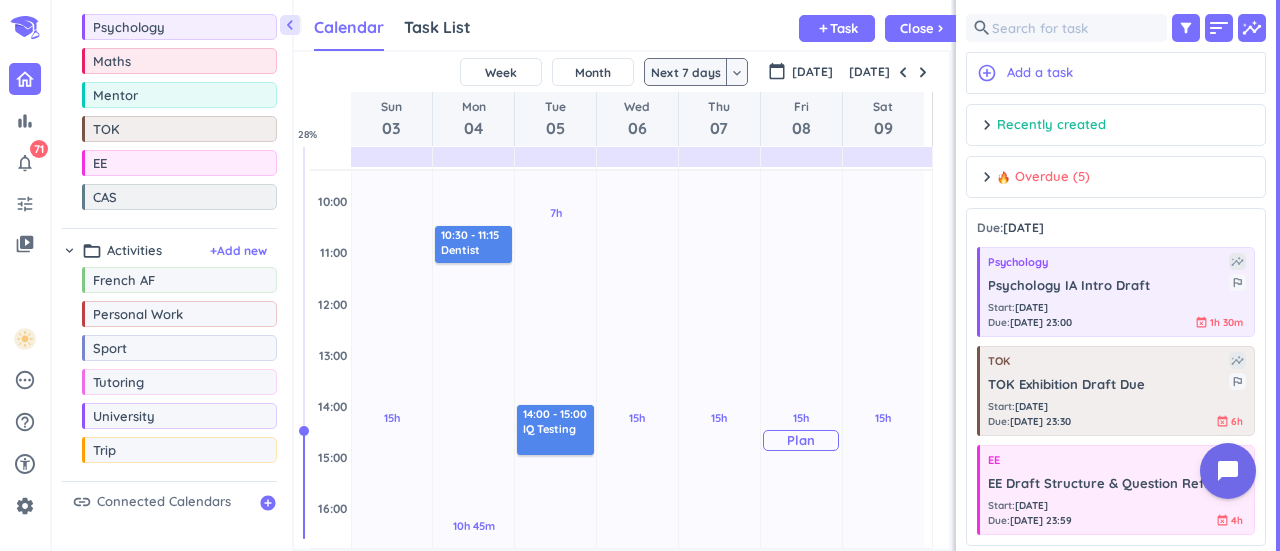 scroll, scrollTop: 296, scrollLeft: 0, axis: vertical 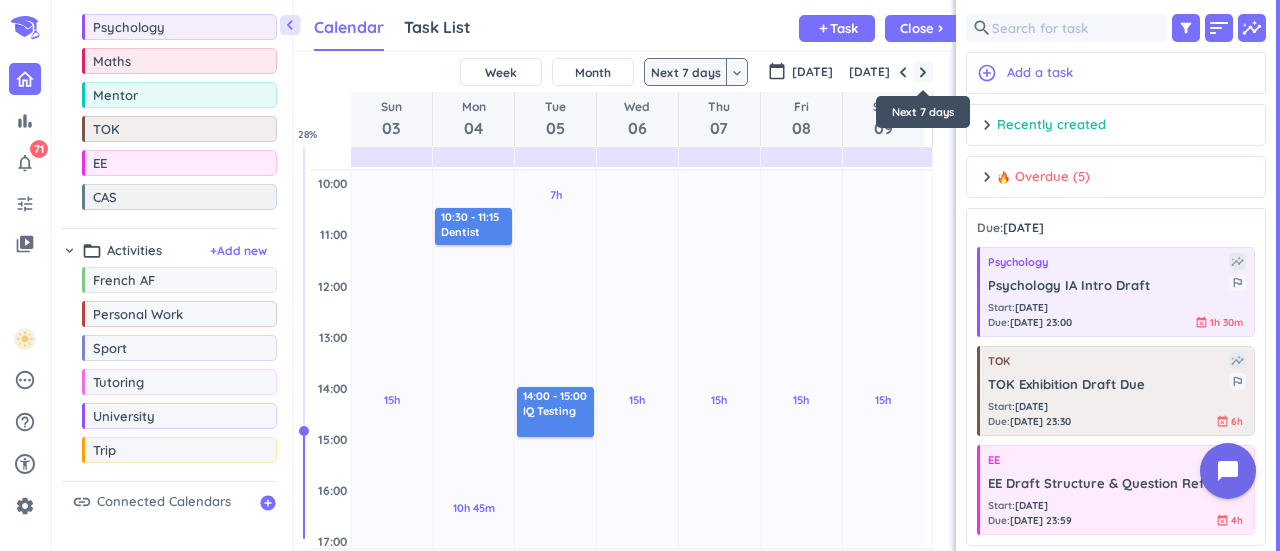 click at bounding box center (923, 72) 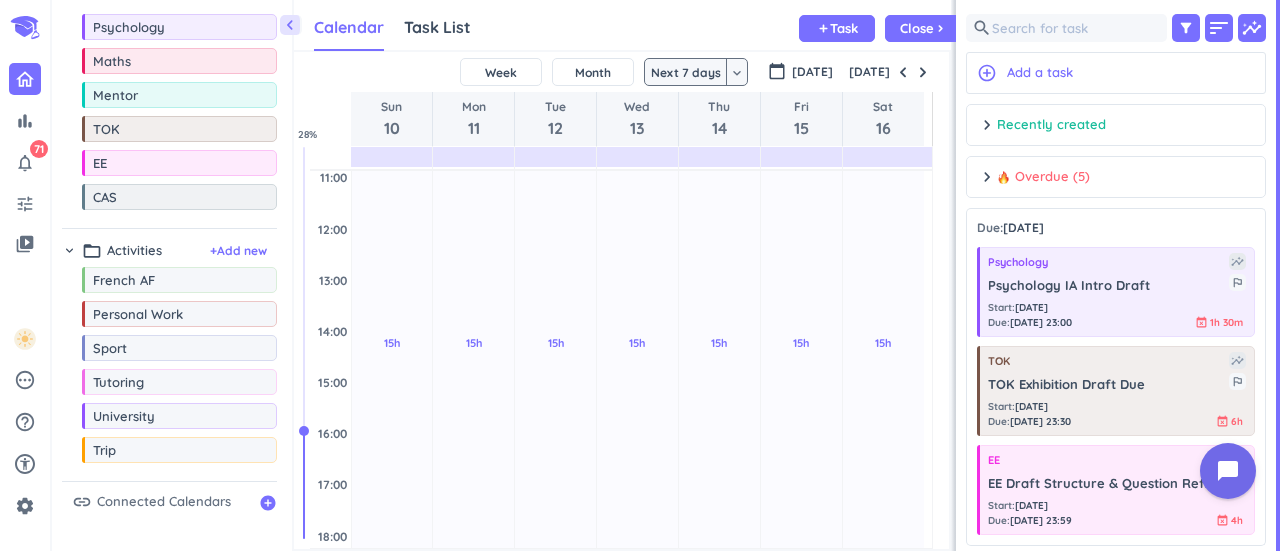 scroll, scrollTop: 349, scrollLeft: 0, axis: vertical 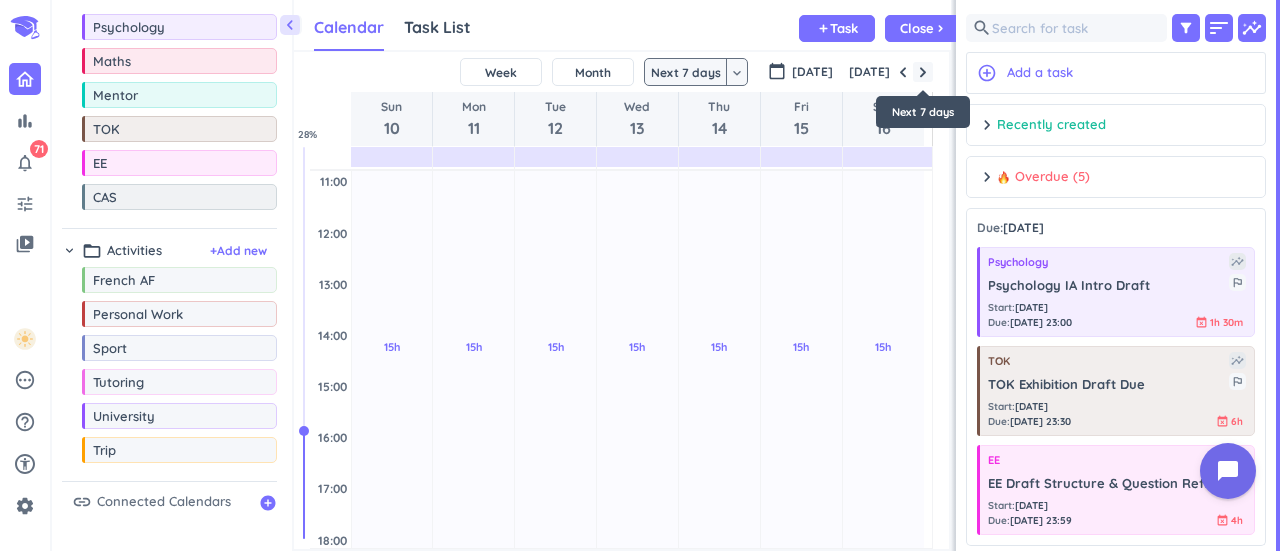 click at bounding box center (923, 72) 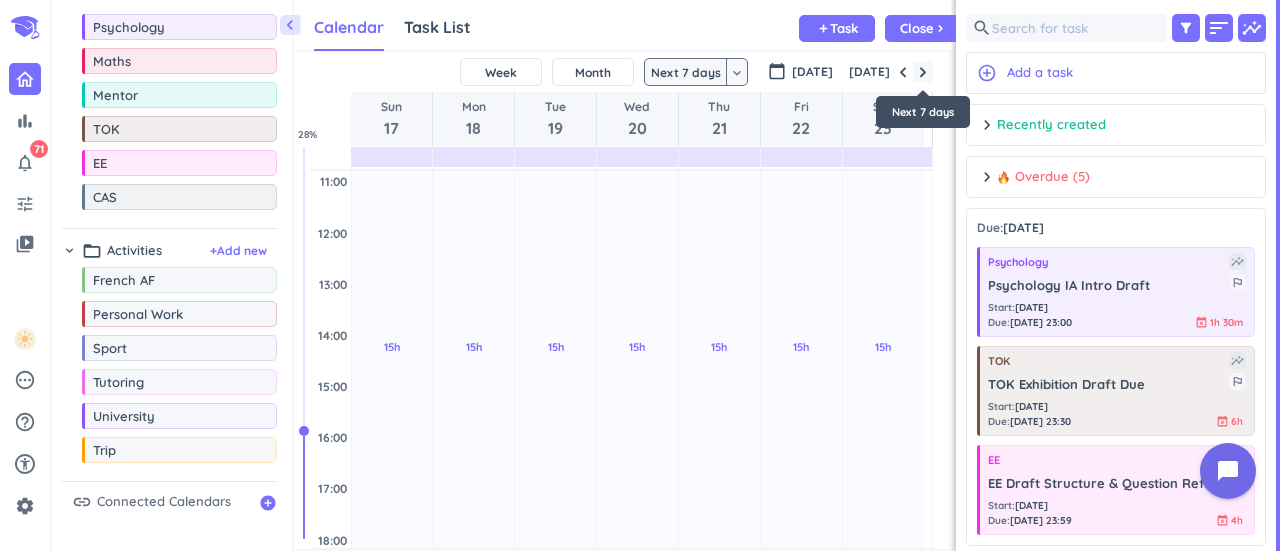 scroll, scrollTop: 155, scrollLeft: 0, axis: vertical 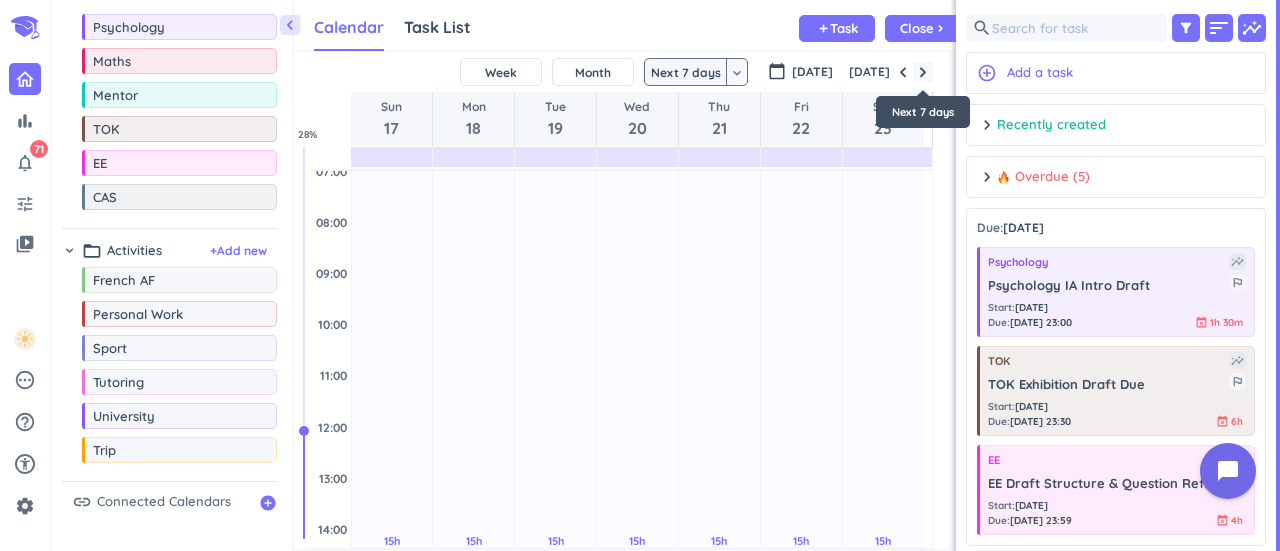 click at bounding box center [923, 72] 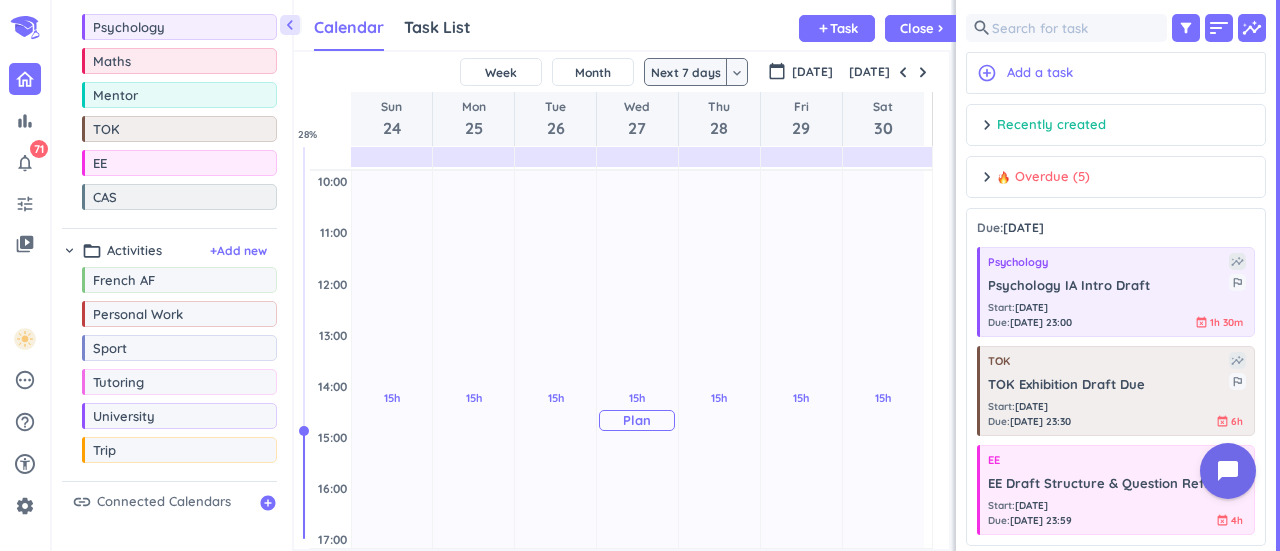 scroll, scrollTop: 299, scrollLeft: 0, axis: vertical 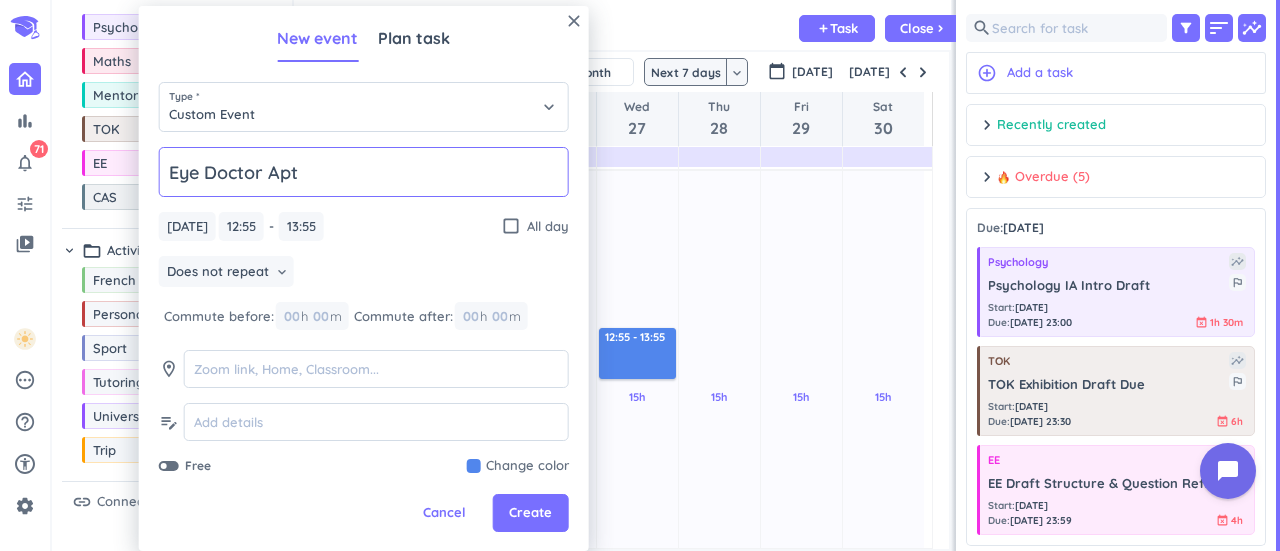 type on "Eye Doctor Apt" 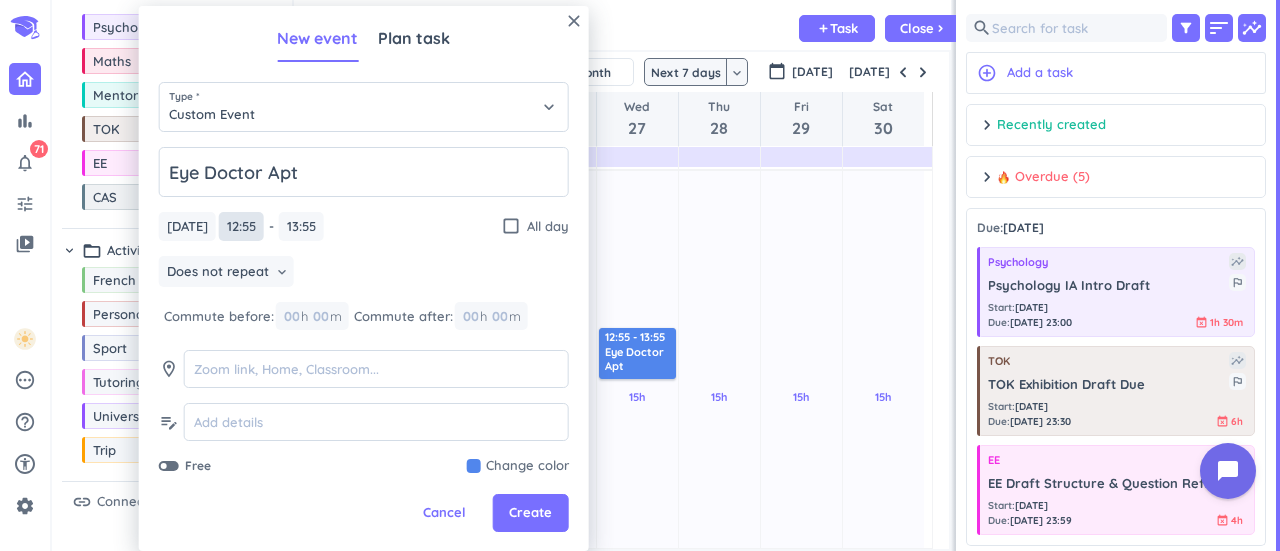 click on "12:55" at bounding box center (241, 226) 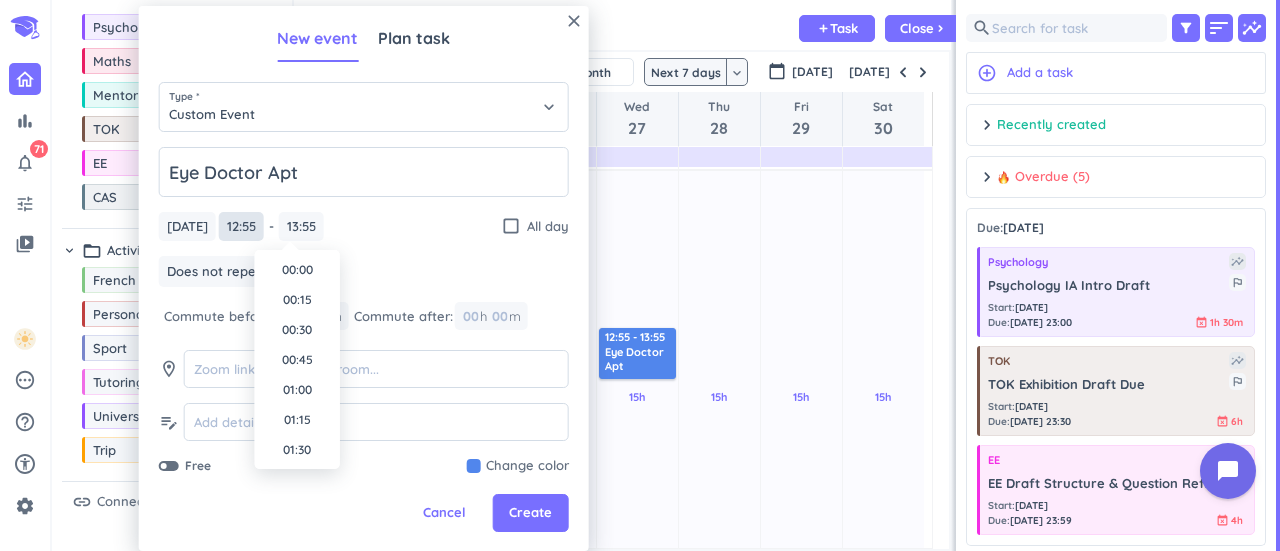 scroll, scrollTop: 1440, scrollLeft: 0, axis: vertical 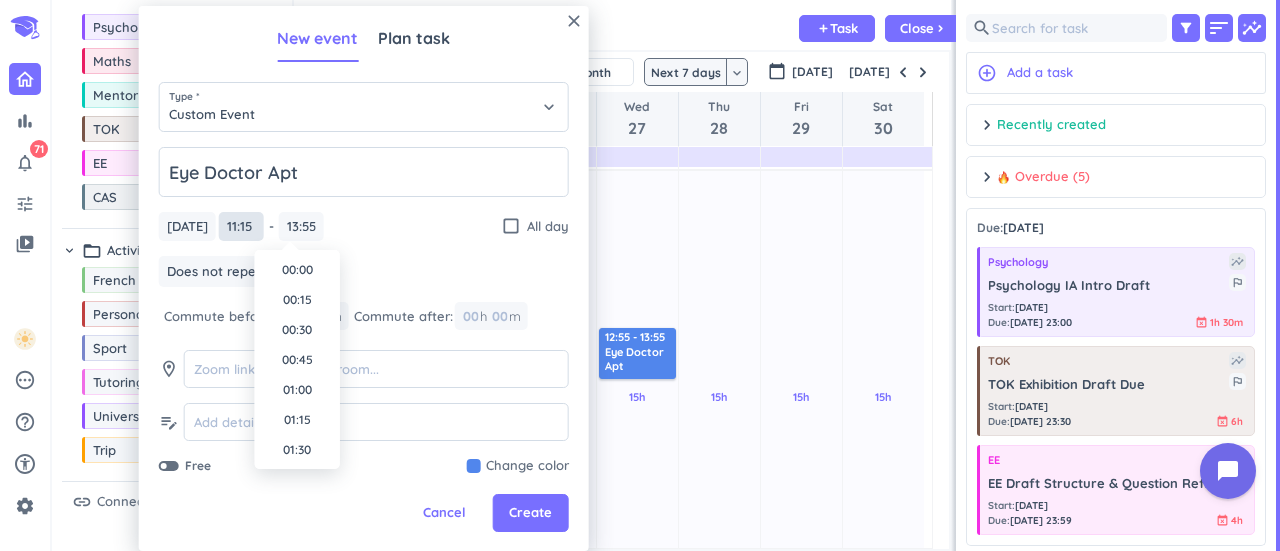 type on "11:15" 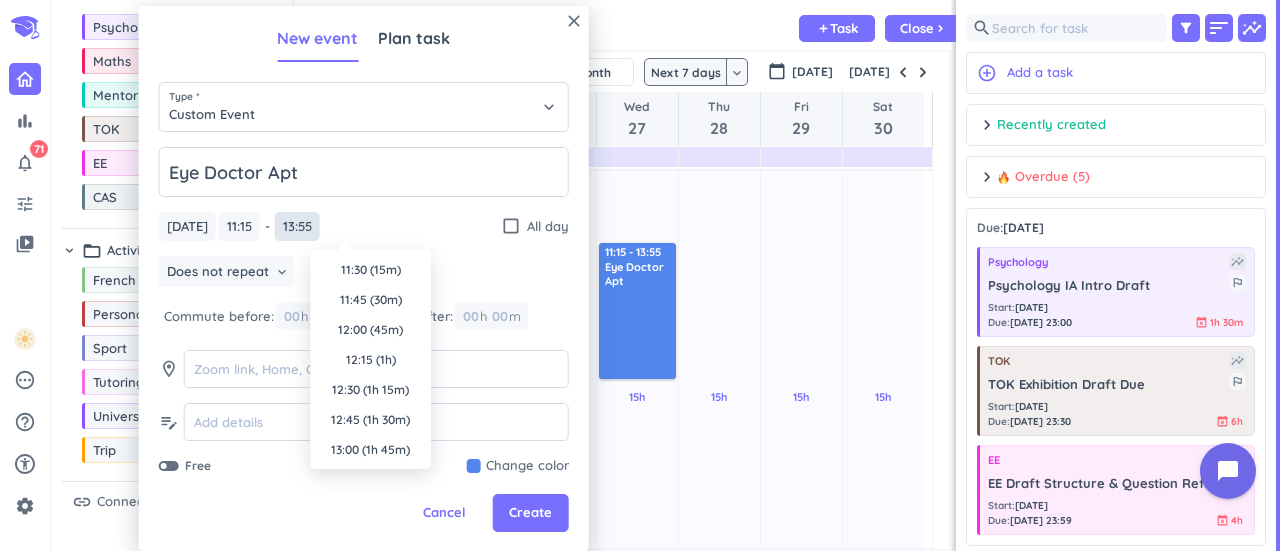 click on "13:55" at bounding box center [297, 226] 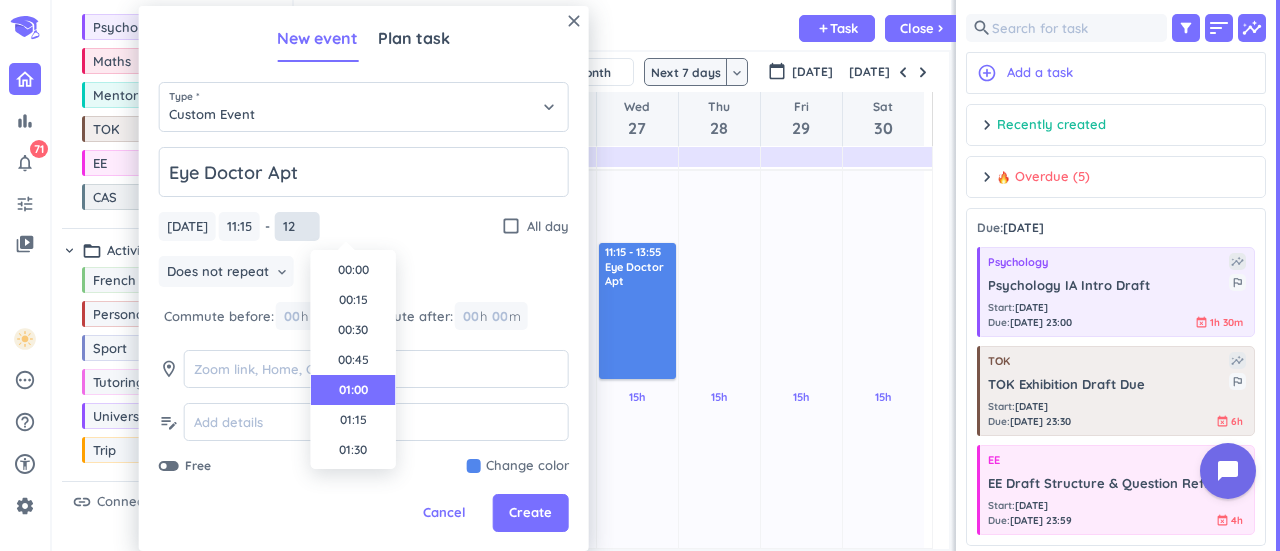 scroll, scrollTop: 0, scrollLeft: 0, axis: both 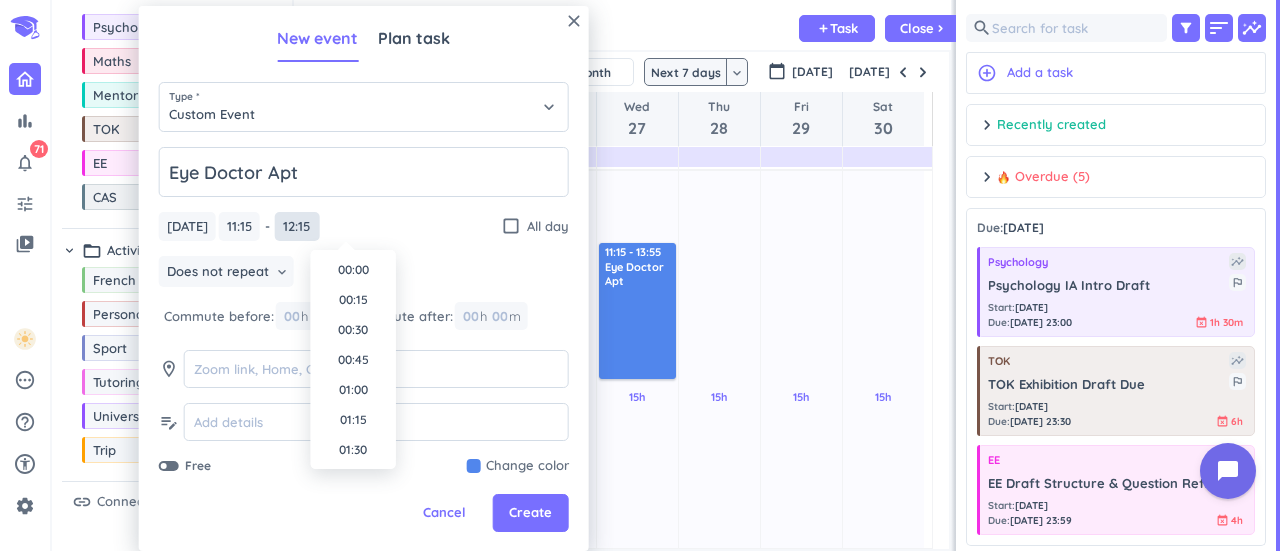 type on "12:15" 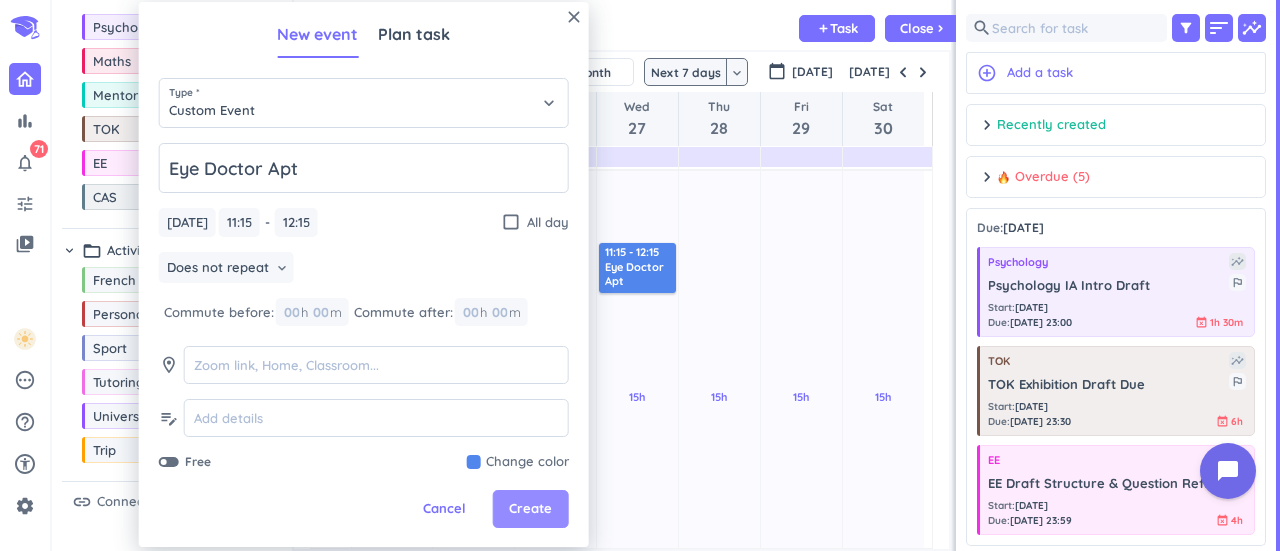 click on "Create" at bounding box center (530, 509) 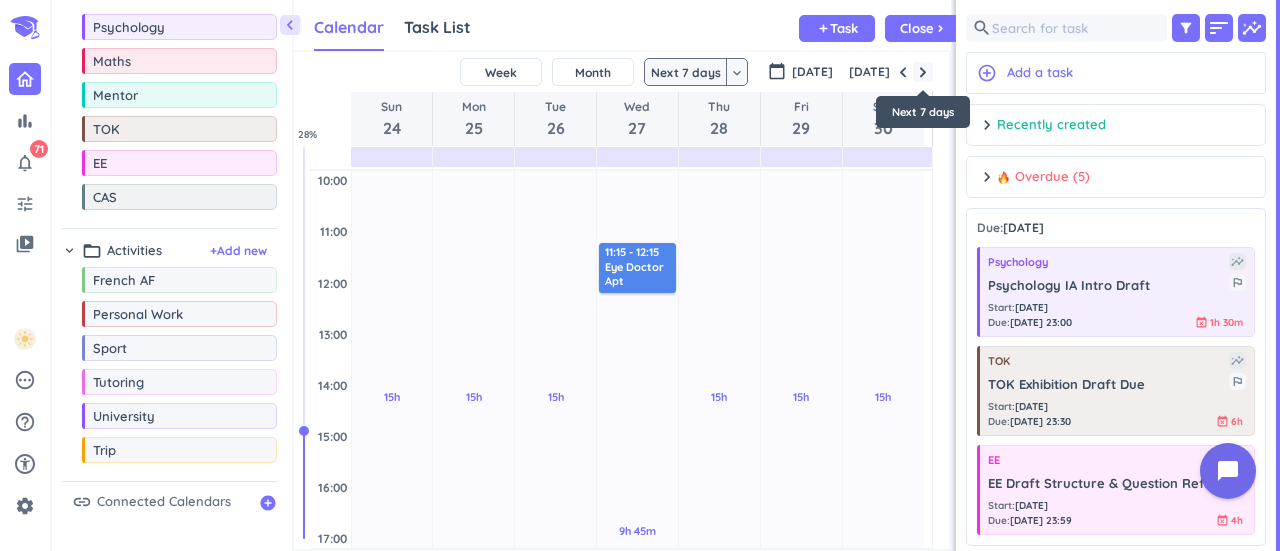 click at bounding box center [923, 72] 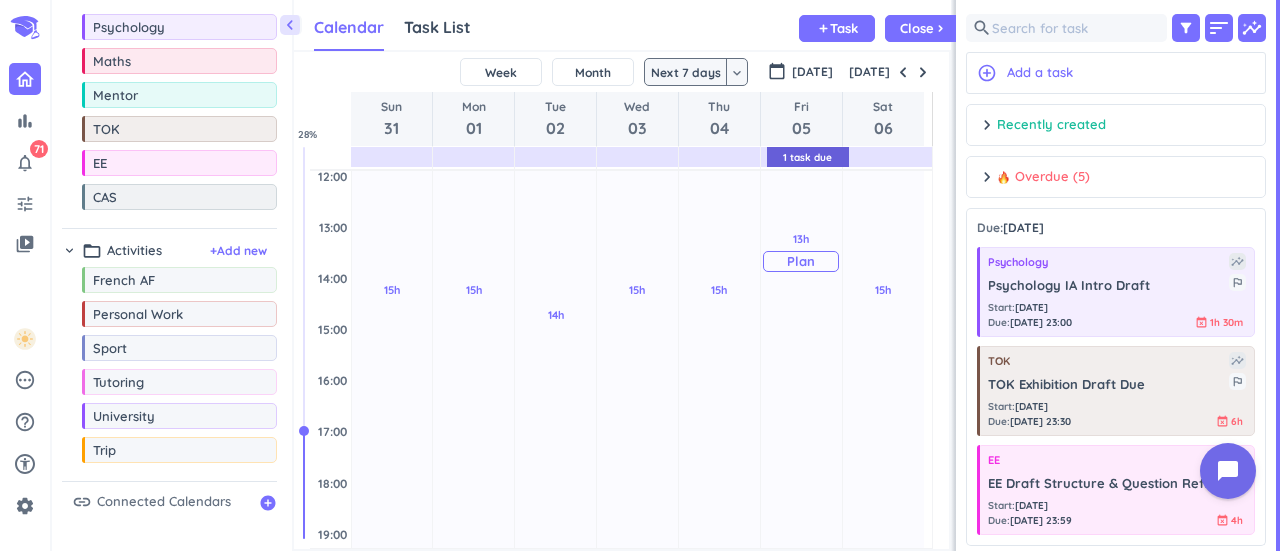 scroll, scrollTop: 409, scrollLeft: 0, axis: vertical 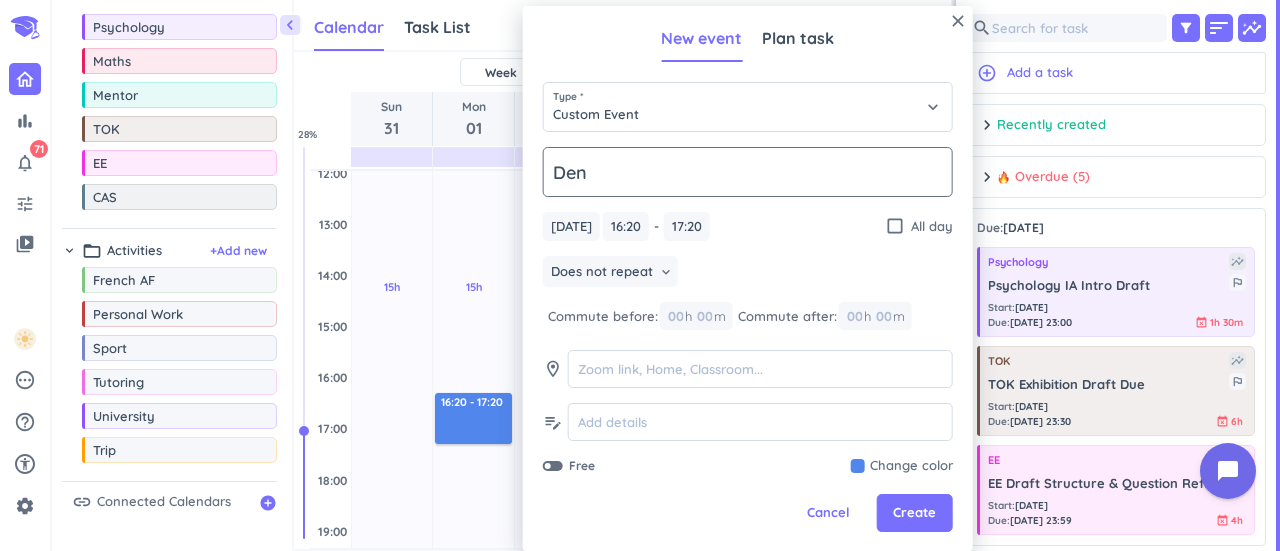 type on "Dentist" 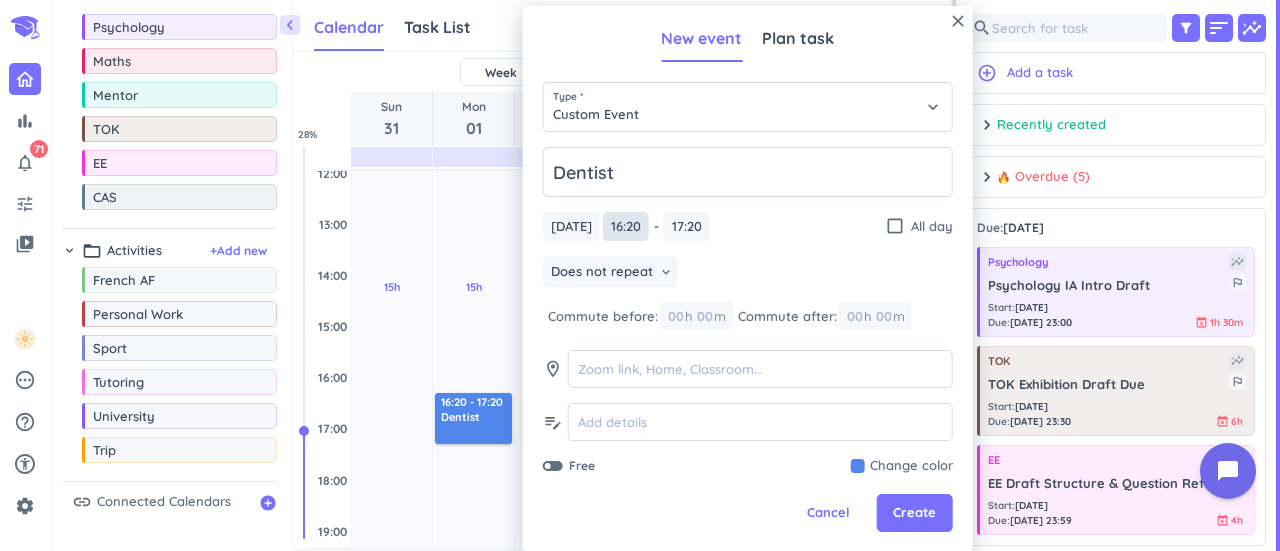 click on "16:20" at bounding box center (626, 226) 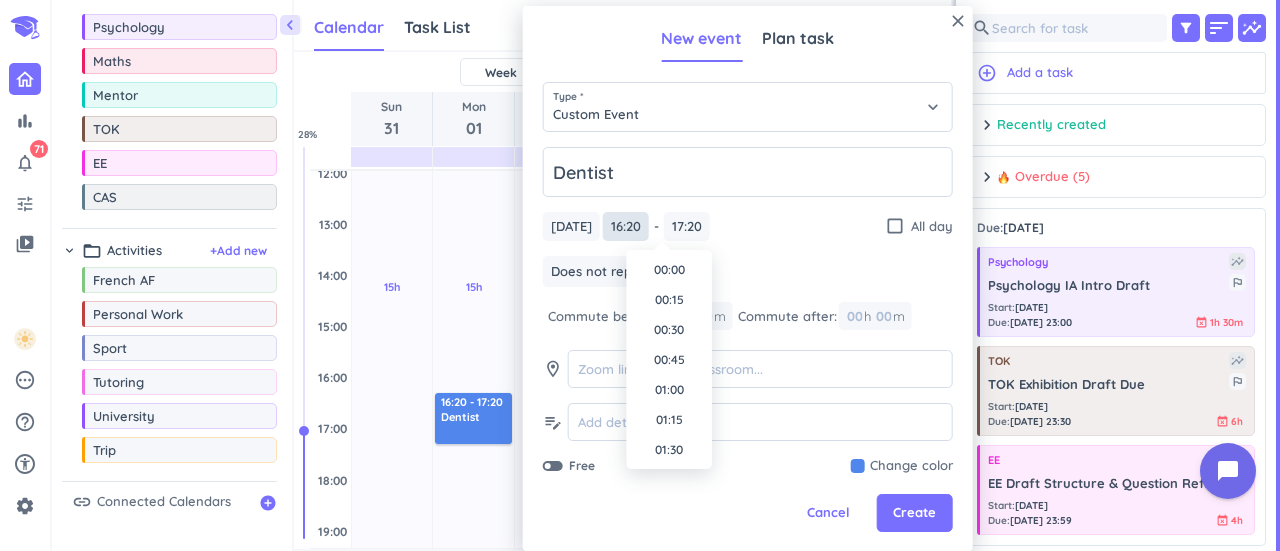 scroll, scrollTop: 1860, scrollLeft: 0, axis: vertical 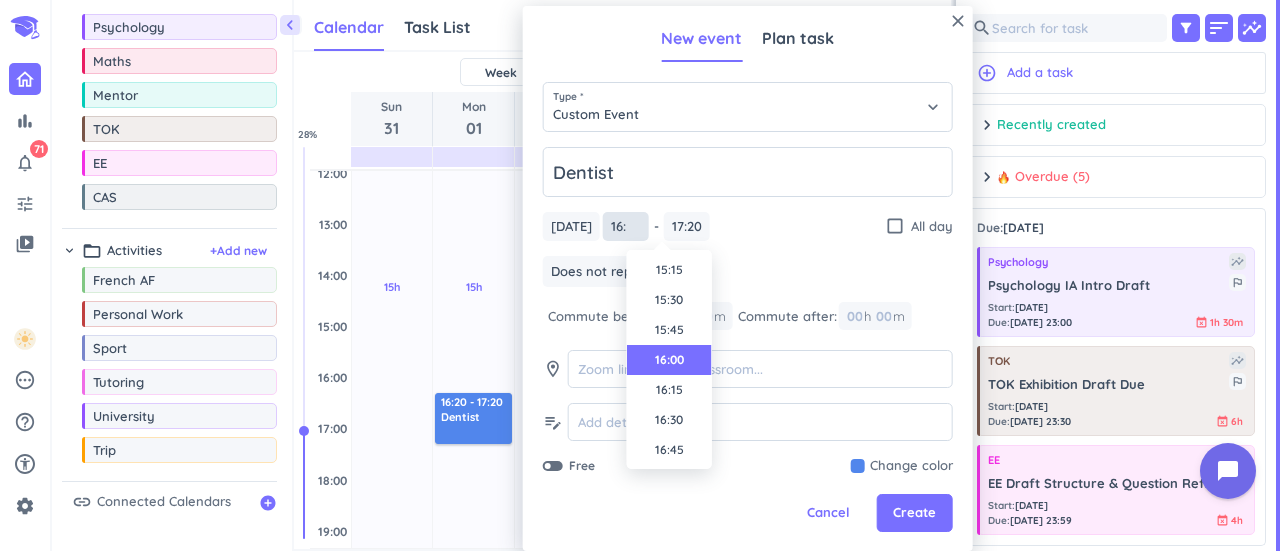 type on "16:00" 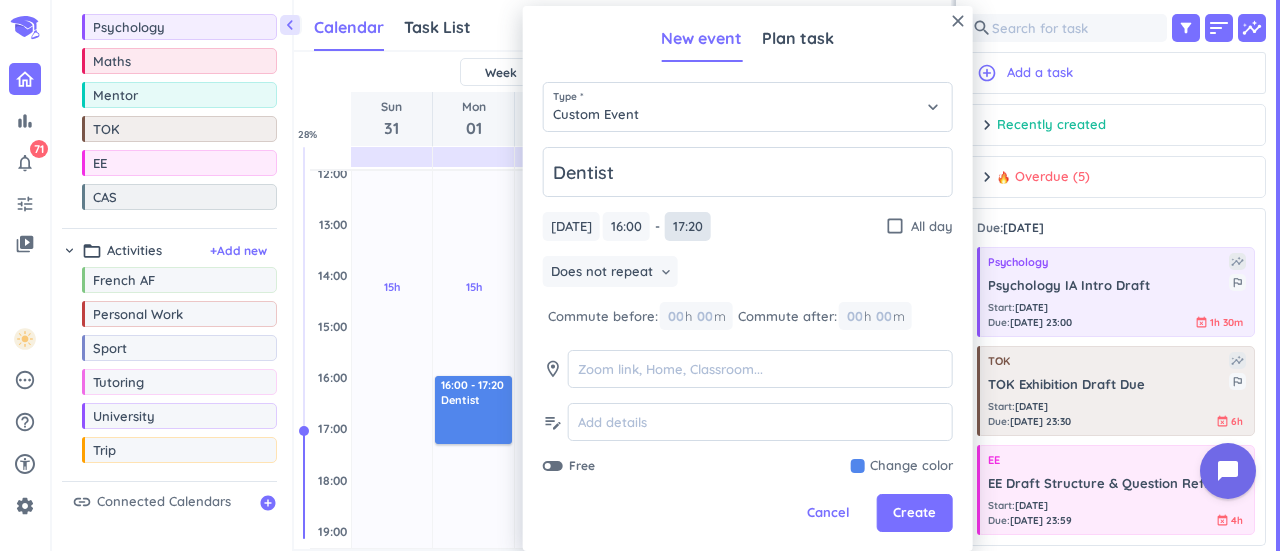 click on "17:20" at bounding box center [688, 226] 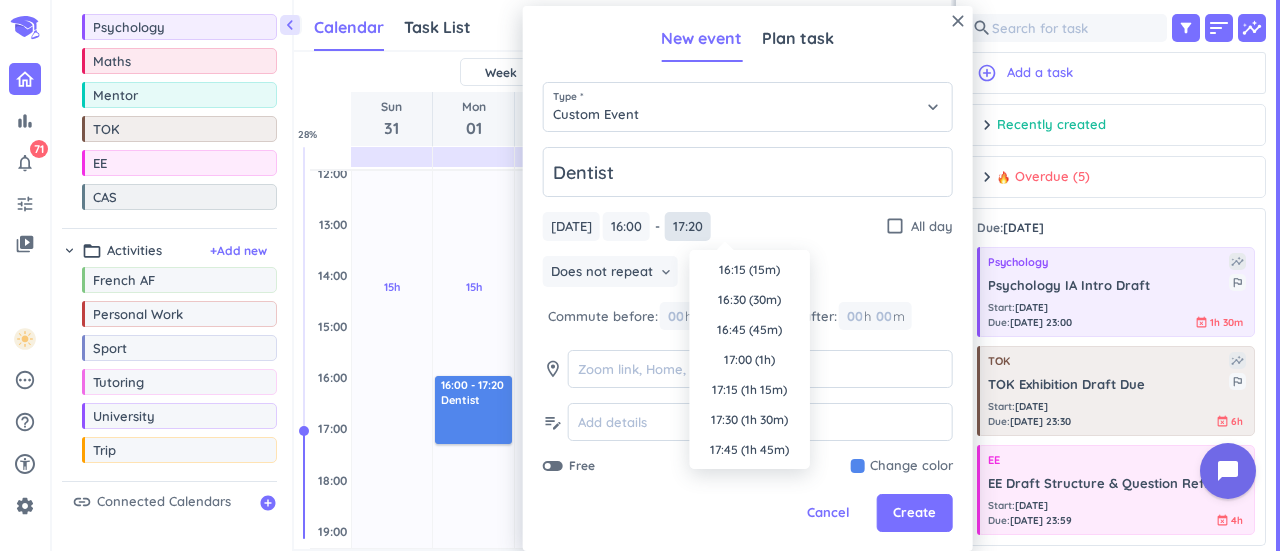 scroll, scrollTop: 1980, scrollLeft: 0, axis: vertical 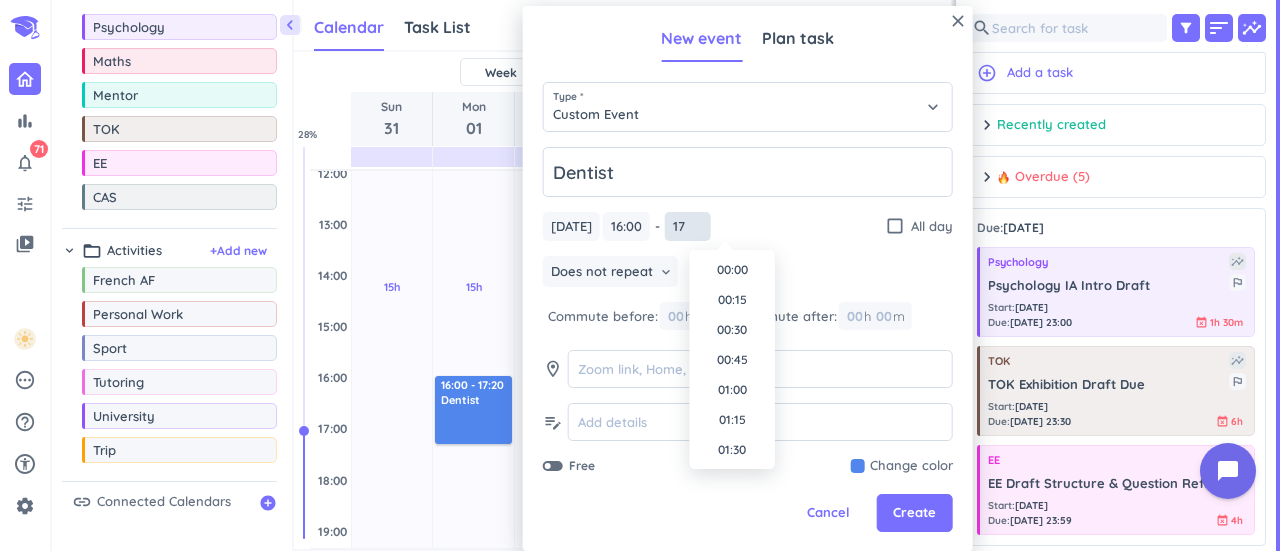 type on "1" 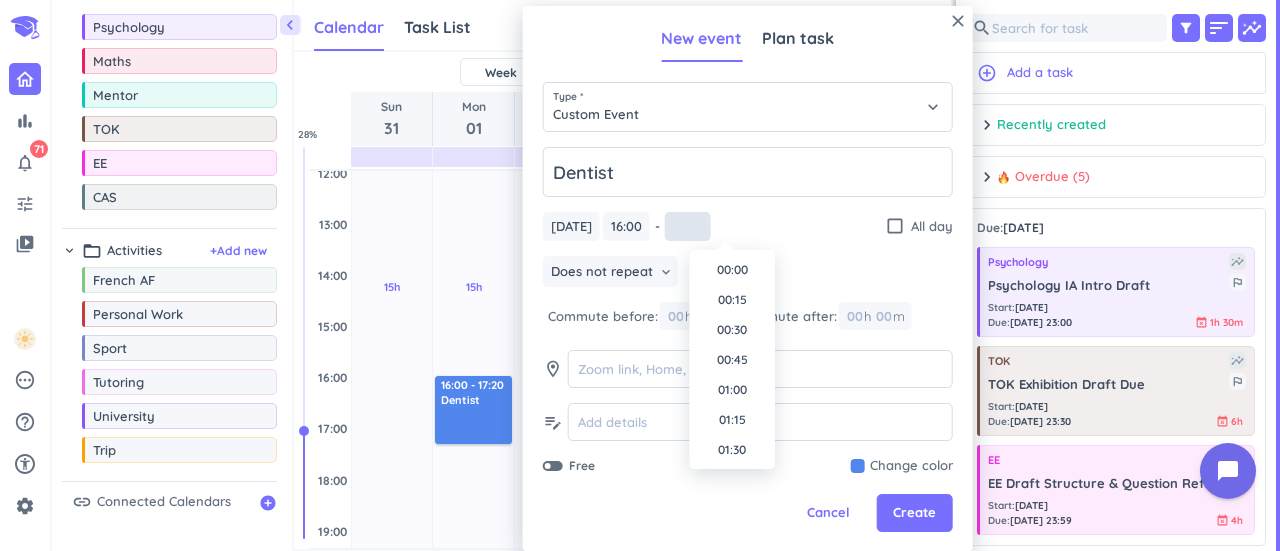scroll, scrollTop: 0, scrollLeft: 0, axis: both 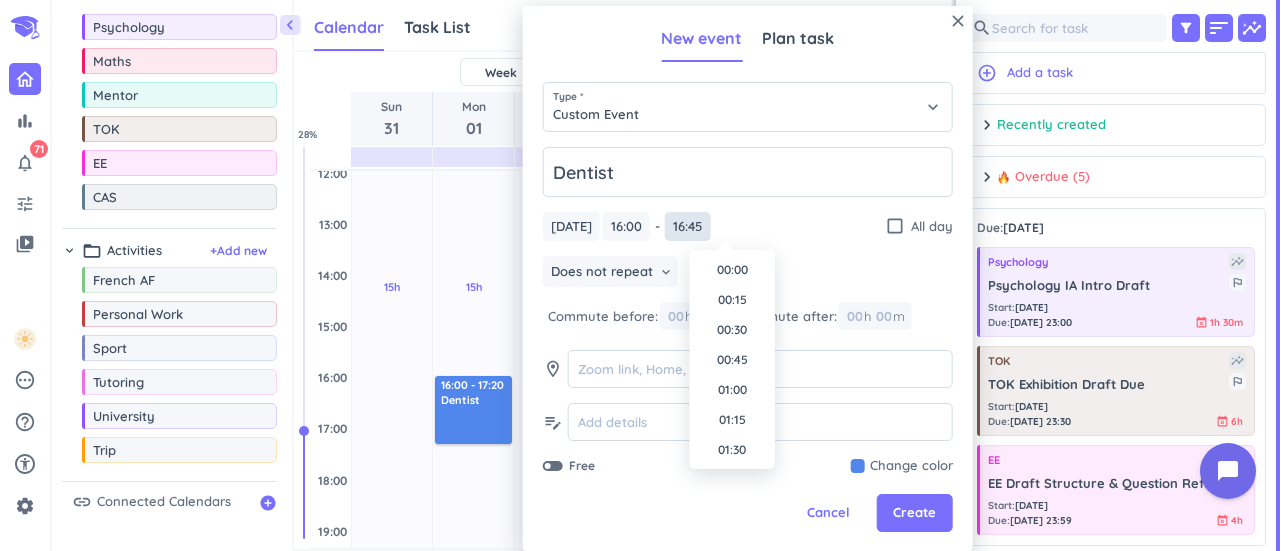 type on "16:45" 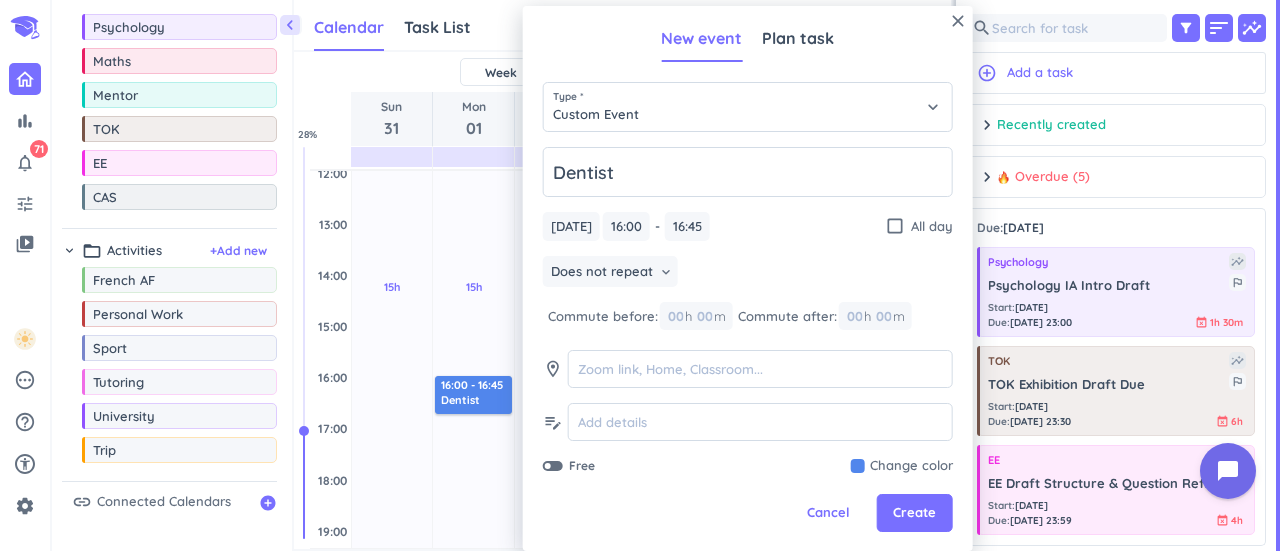 click on "close New event Plan task Type * Custom Event keyboard_arrow_down Dentist [DATE] [DATE]   16:00 16:00 - 16:45 16:45 check_box_outline_blank All day Does not repeat keyboard_arrow_down Commute before: 00 h 00 m Commute after: 00 h 00 m room edit_note Free Change color Cancel Create" at bounding box center (748, 278) 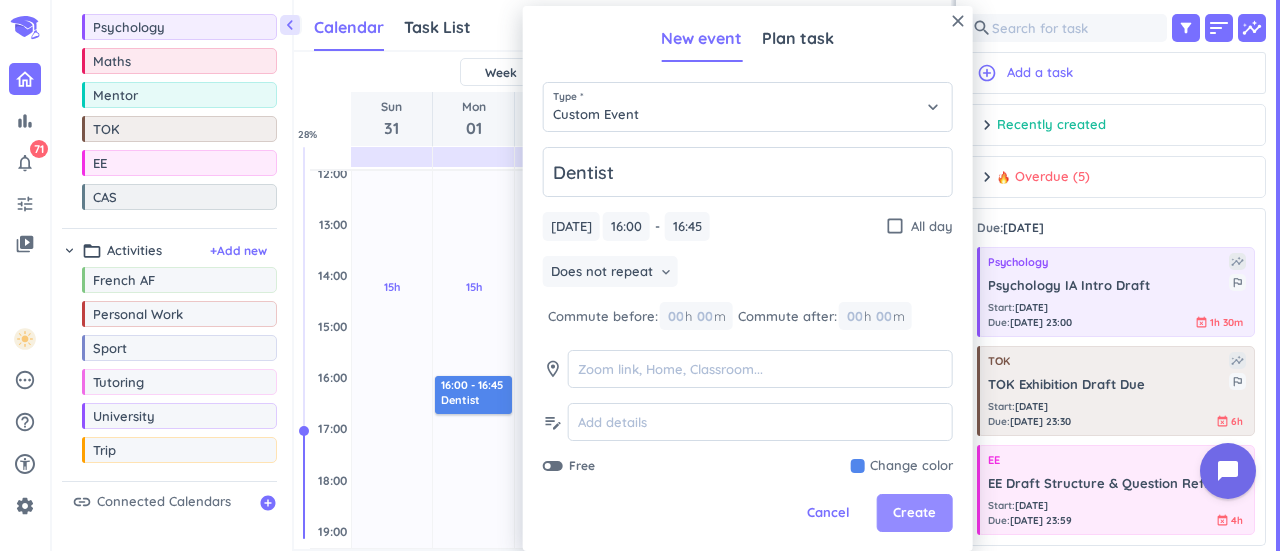 click on "Create" at bounding box center [914, 513] 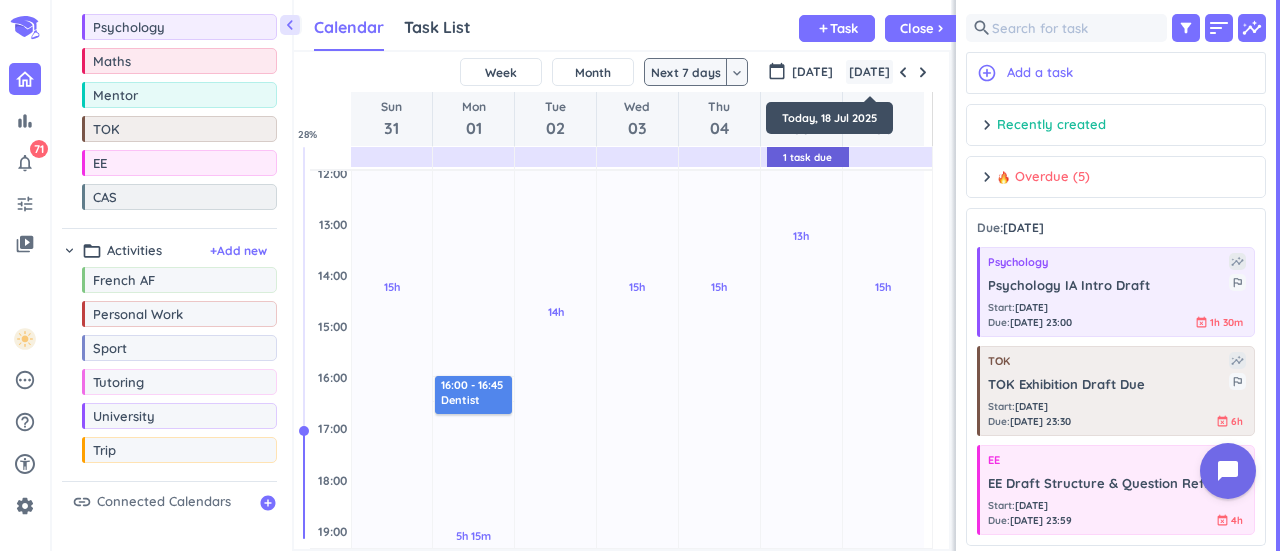 click on "[DATE]" at bounding box center (869, 72) 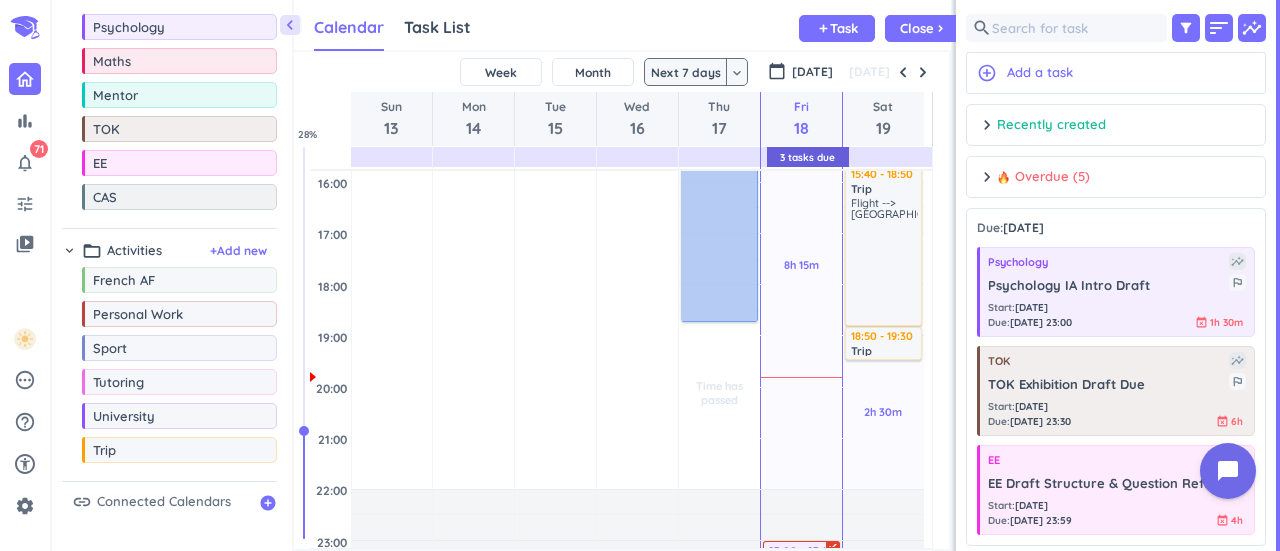 scroll, scrollTop: 611, scrollLeft: 0, axis: vertical 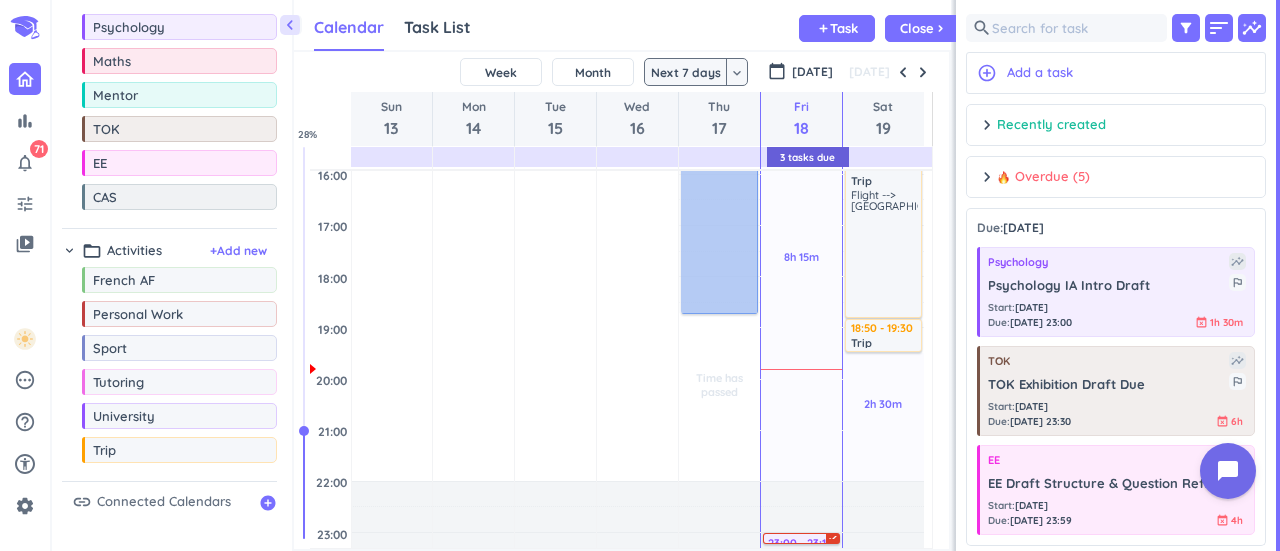 click on "Next 7 days" at bounding box center [686, 72] 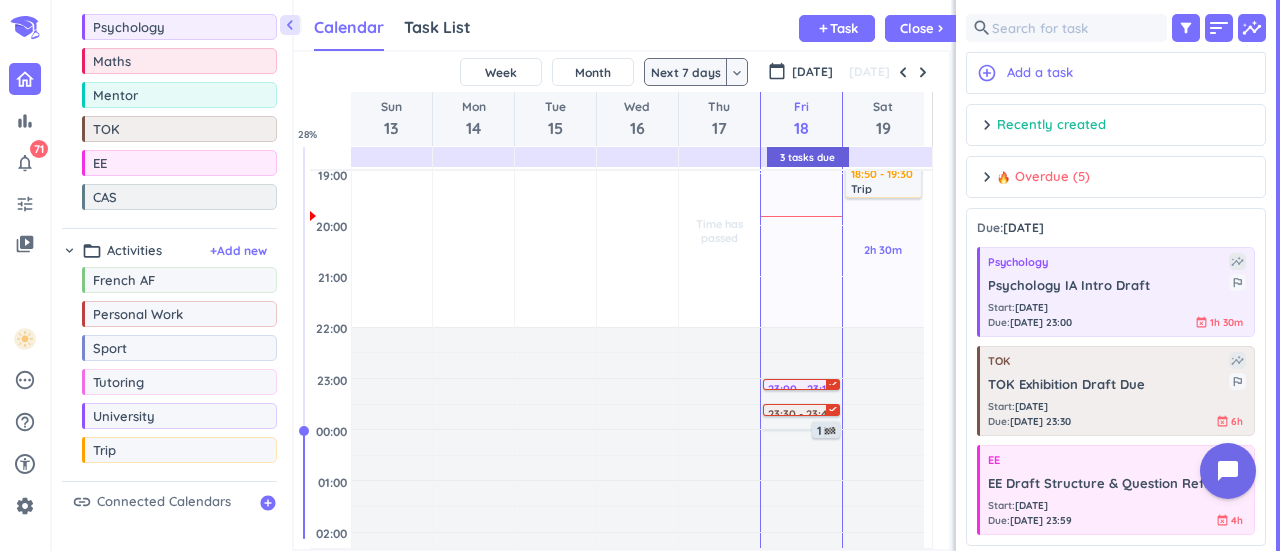 scroll, scrollTop: 776, scrollLeft: 0, axis: vertical 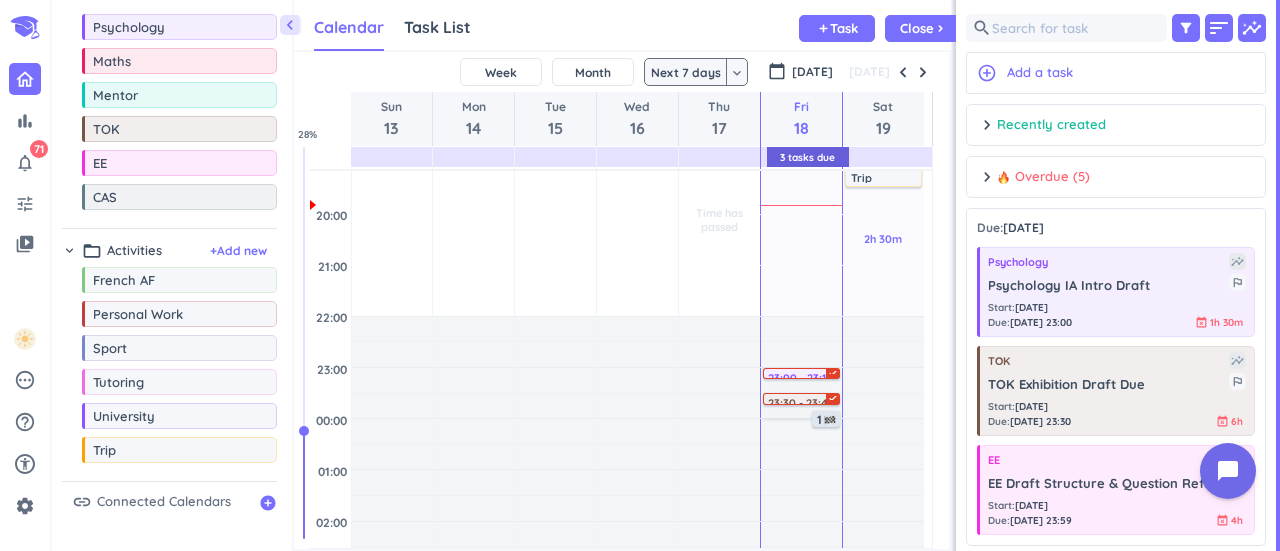 click on "keyboard_arrow_down" at bounding box center [737, 73] 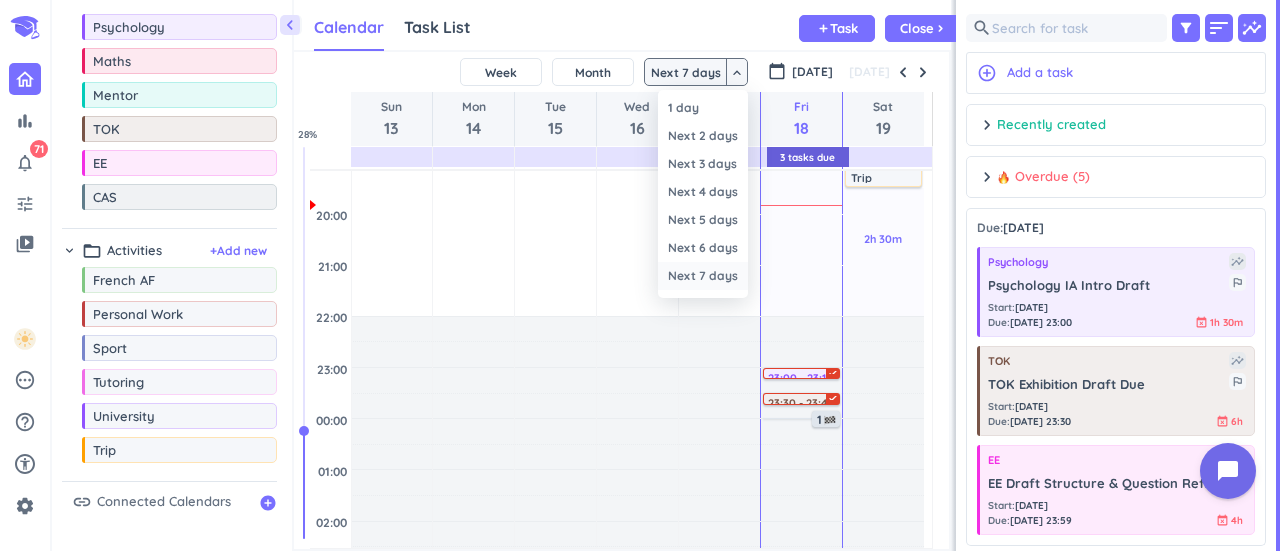 click on "Next 7 days" at bounding box center (703, 276) 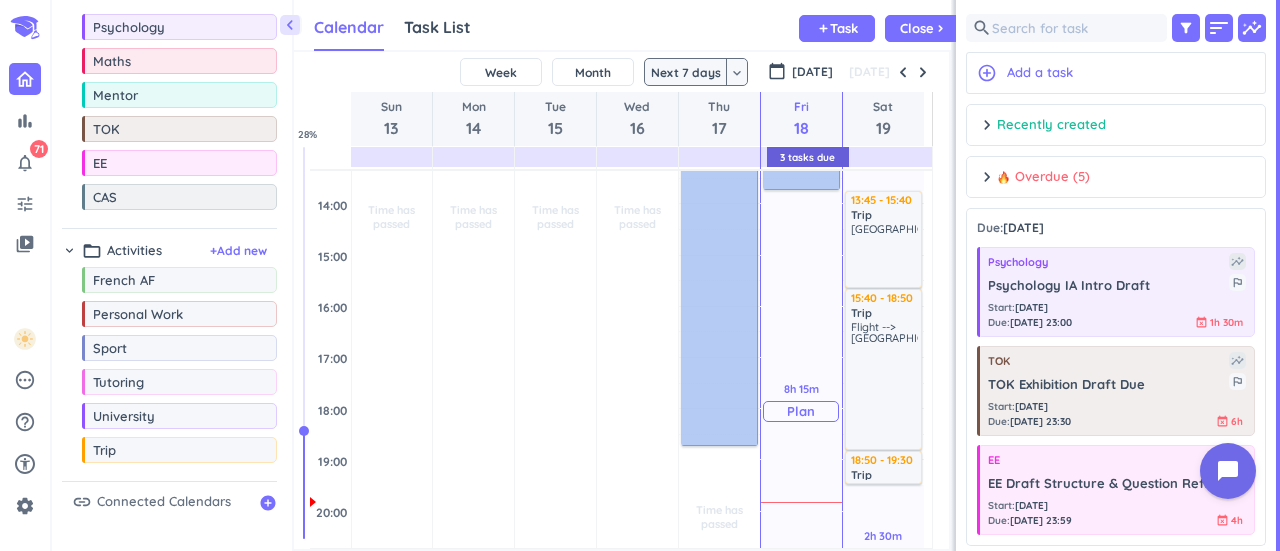 scroll, scrollTop: 256, scrollLeft: 0, axis: vertical 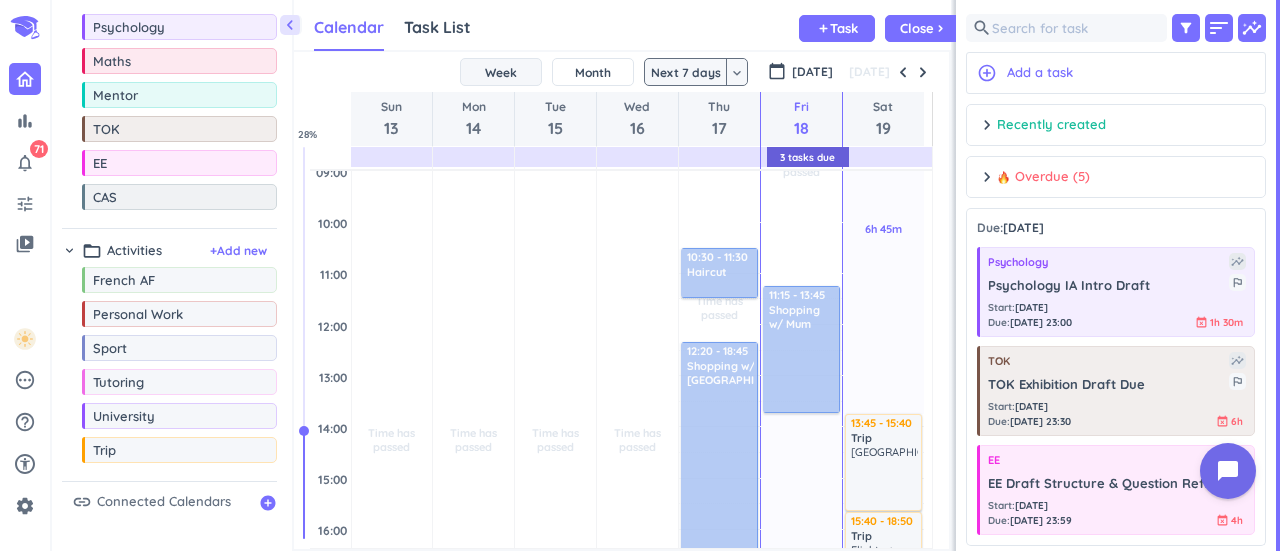 click on "Week" at bounding box center [501, 72] 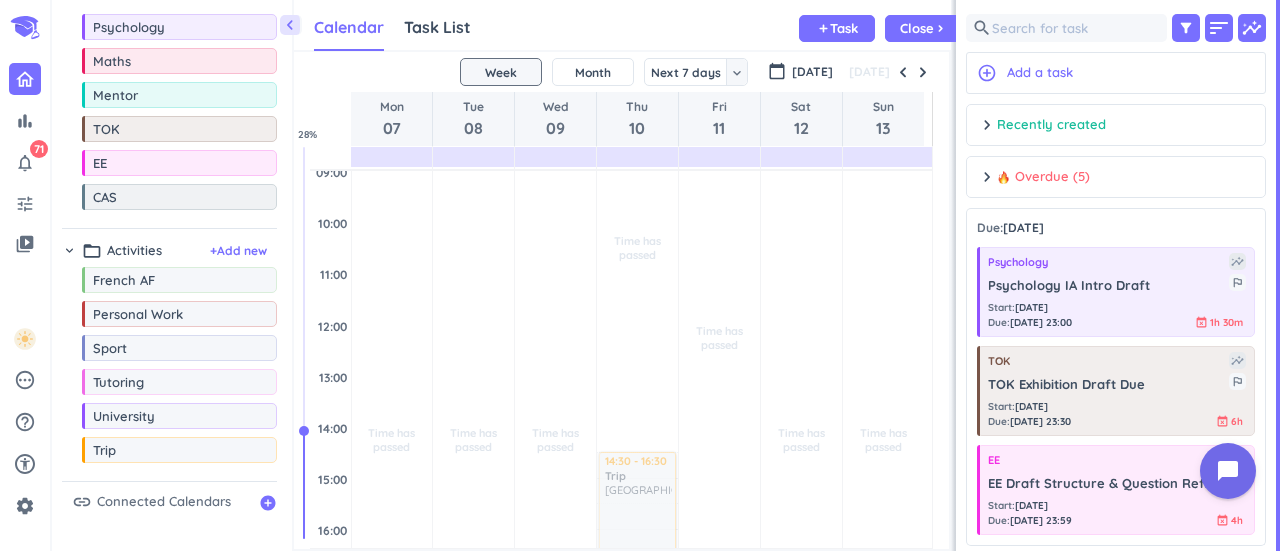 scroll, scrollTop: 155, scrollLeft: 0, axis: vertical 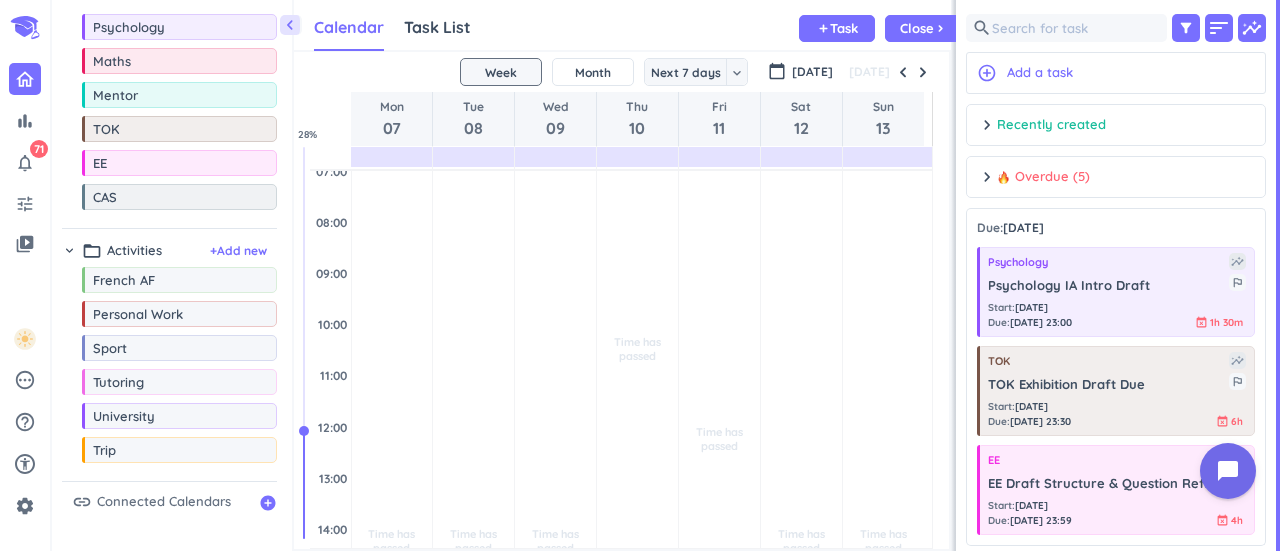 click on "Next 7 days" at bounding box center (686, 72) 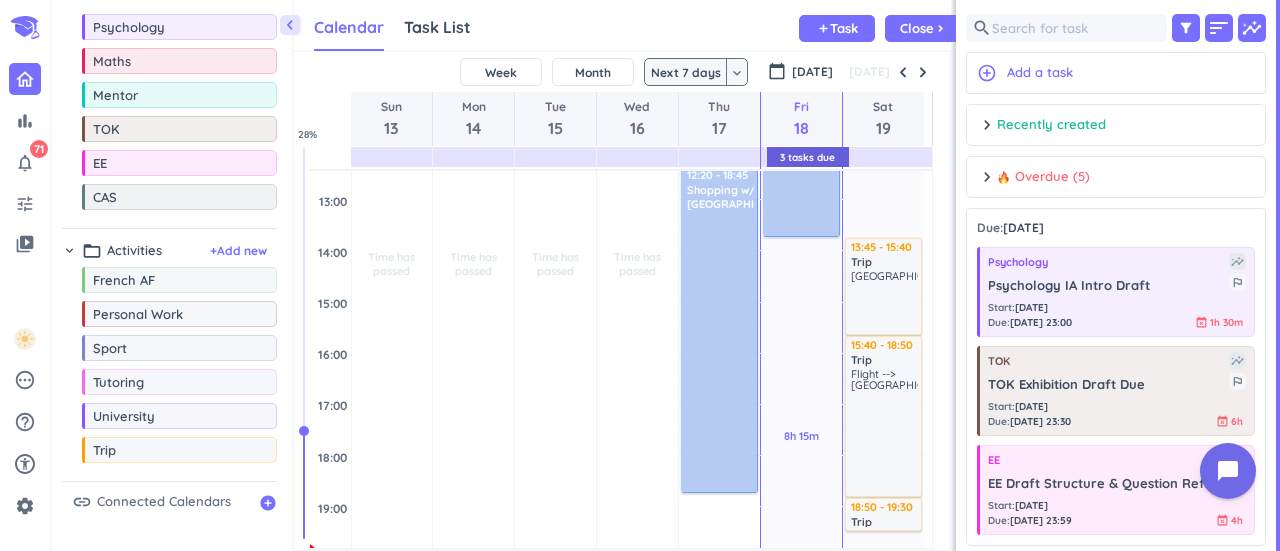 scroll, scrollTop: 429, scrollLeft: 0, axis: vertical 